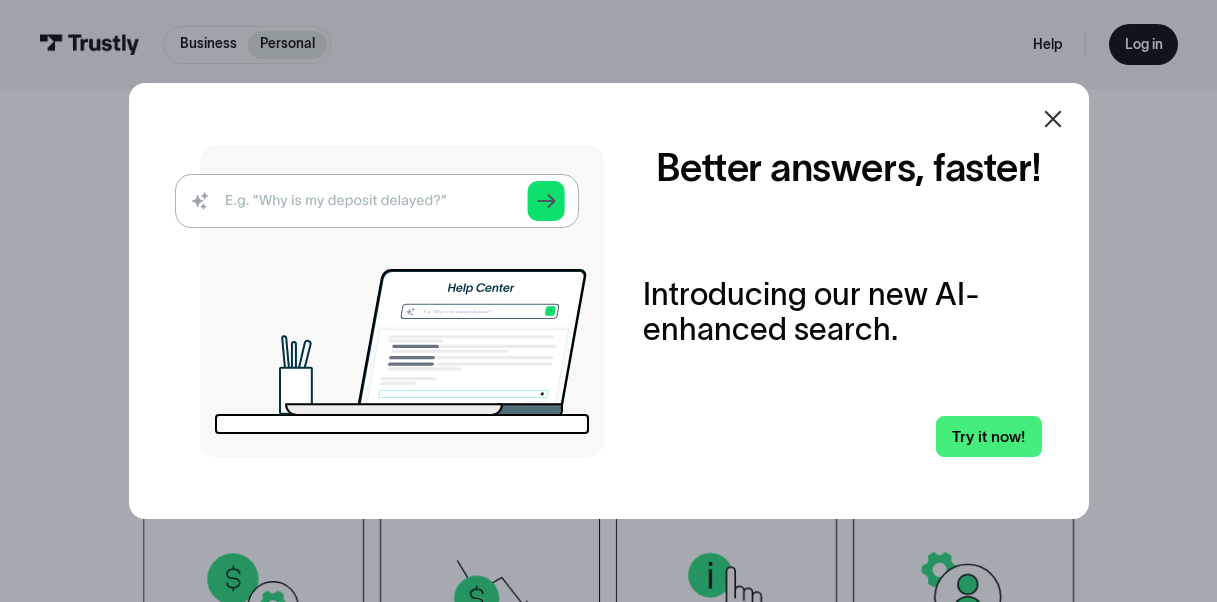 scroll, scrollTop: 0, scrollLeft: 0, axis: both 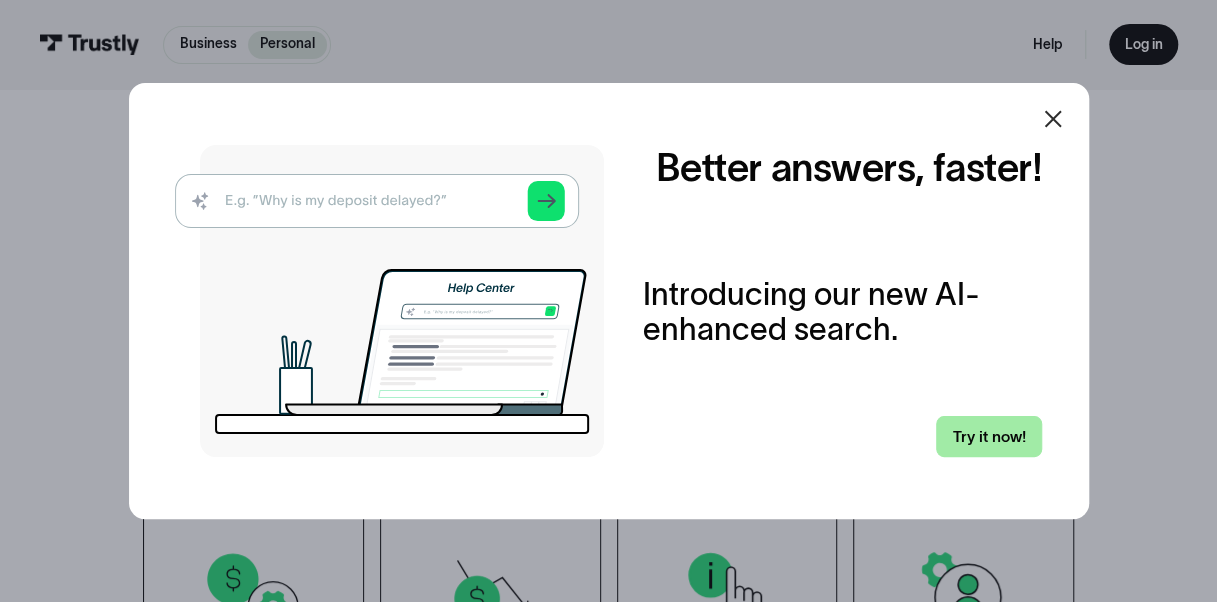click on "Try it now!" at bounding box center [989, 436] 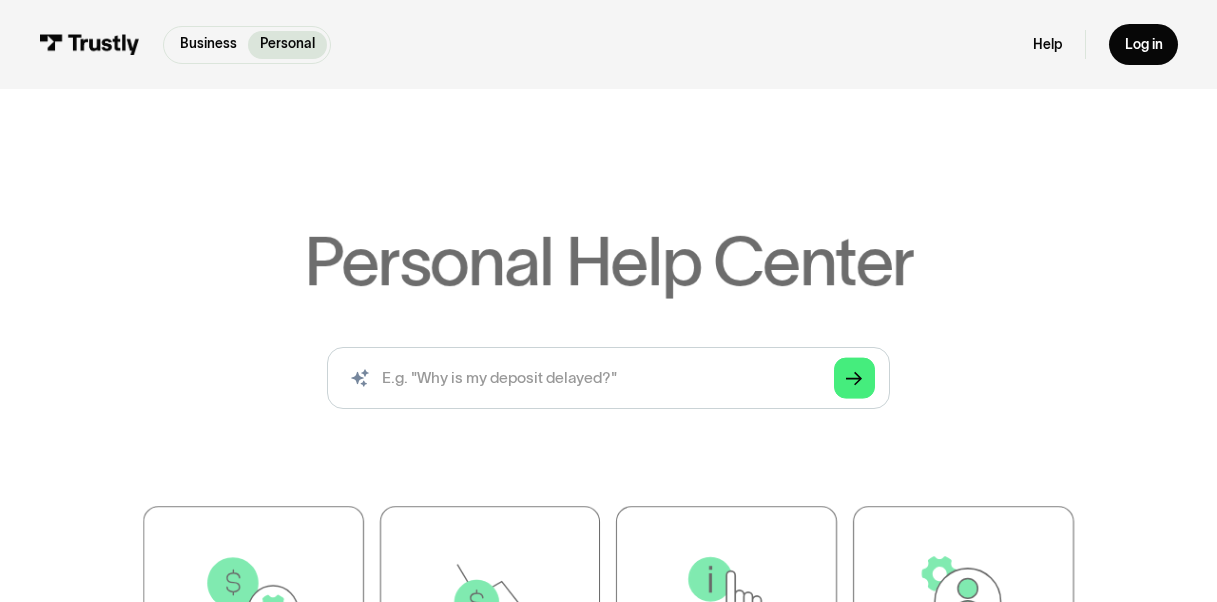 scroll, scrollTop: 0, scrollLeft: 0, axis: both 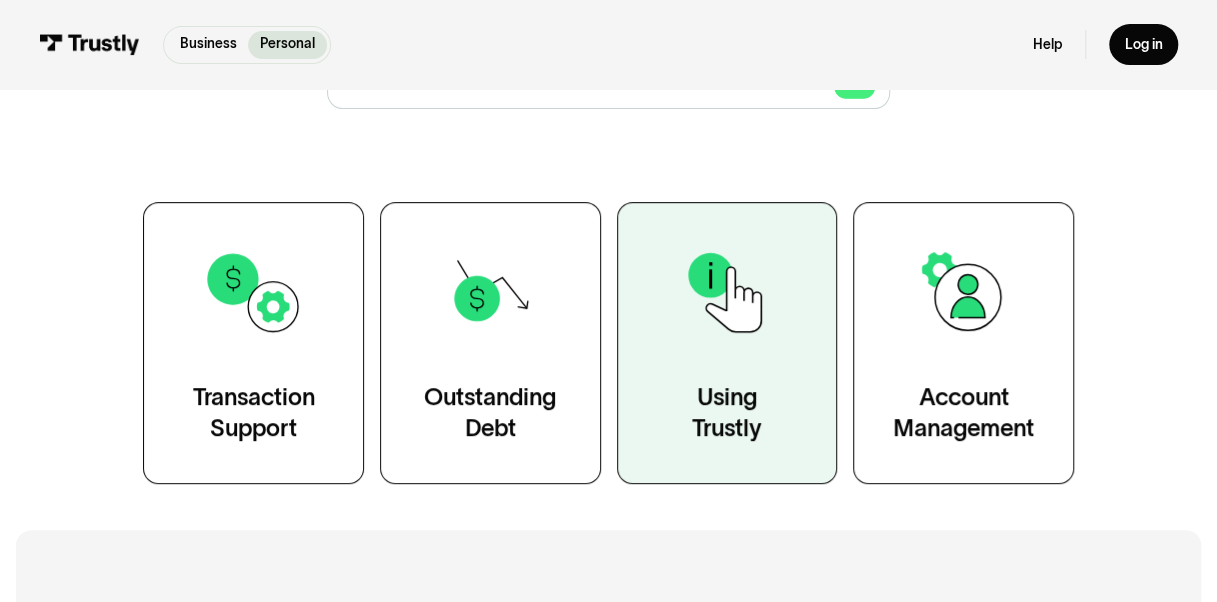 click on "Using Trustly" at bounding box center (726, 413) 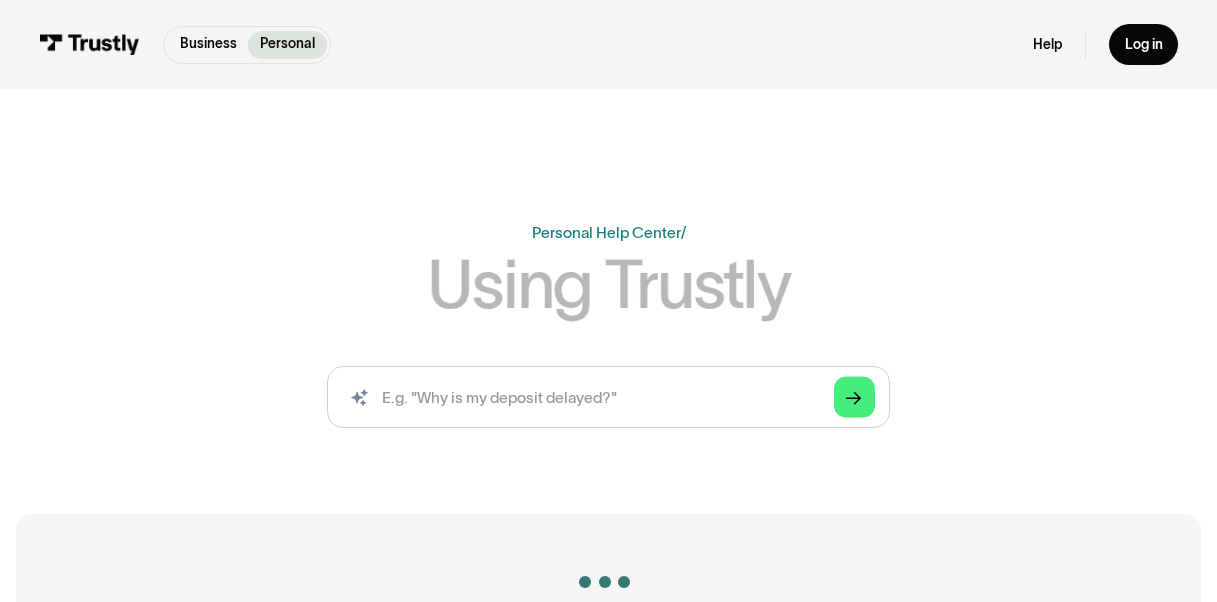 scroll, scrollTop: 0, scrollLeft: 0, axis: both 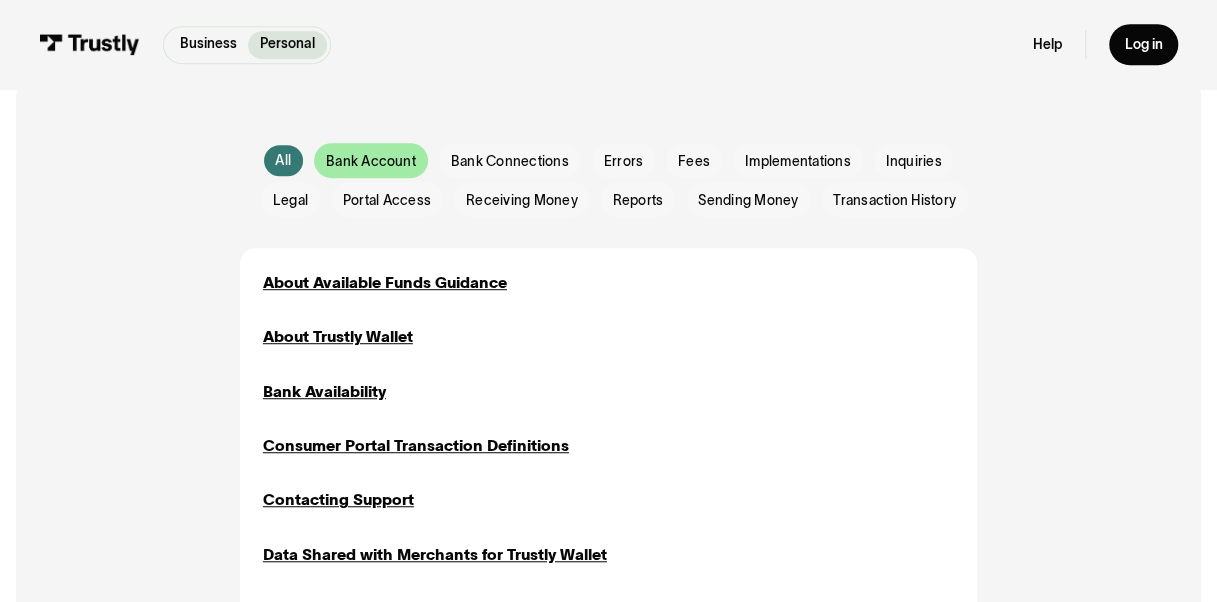 click on "Bank Account" at bounding box center [0, 0] 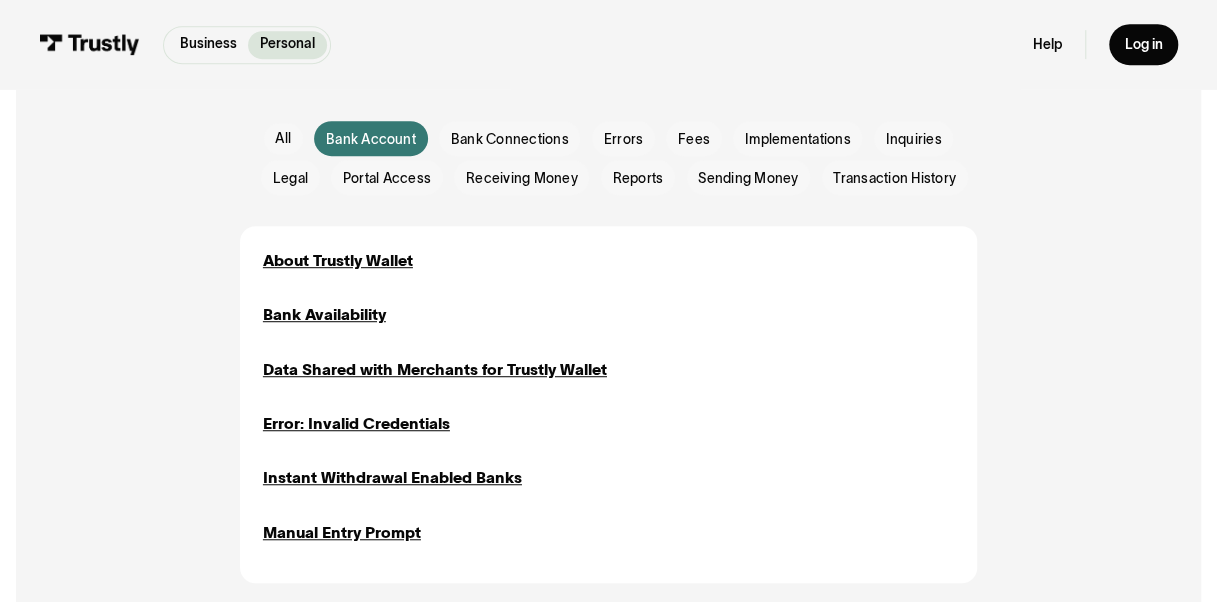scroll, scrollTop: 533, scrollLeft: 0, axis: vertical 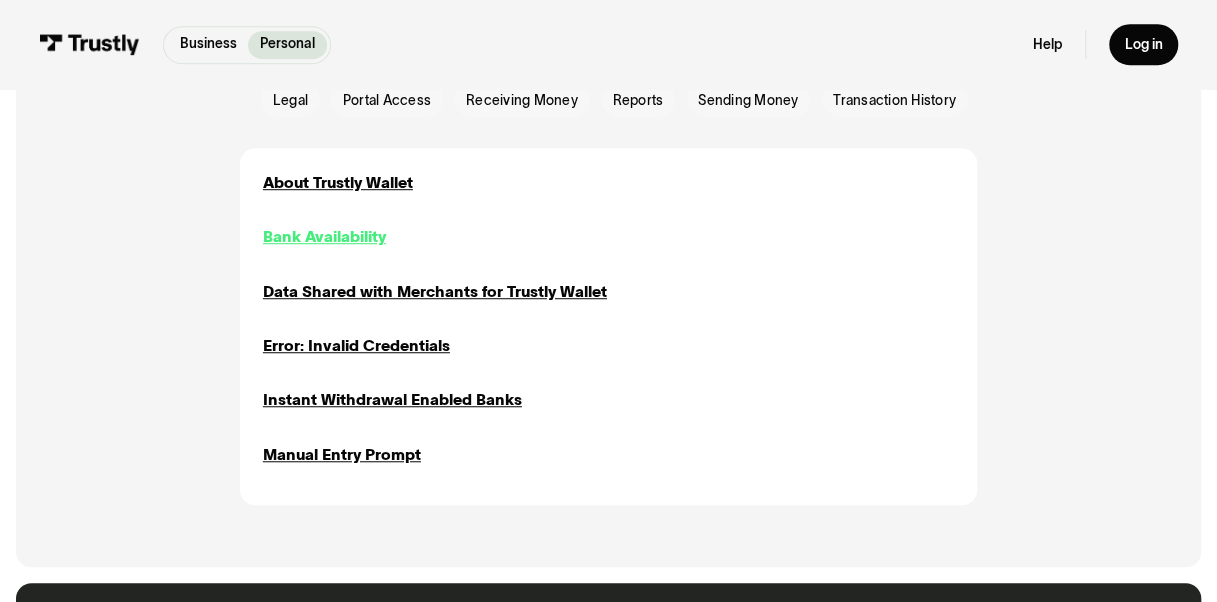 click on "Bank Availability" at bounding box center [324, 236] 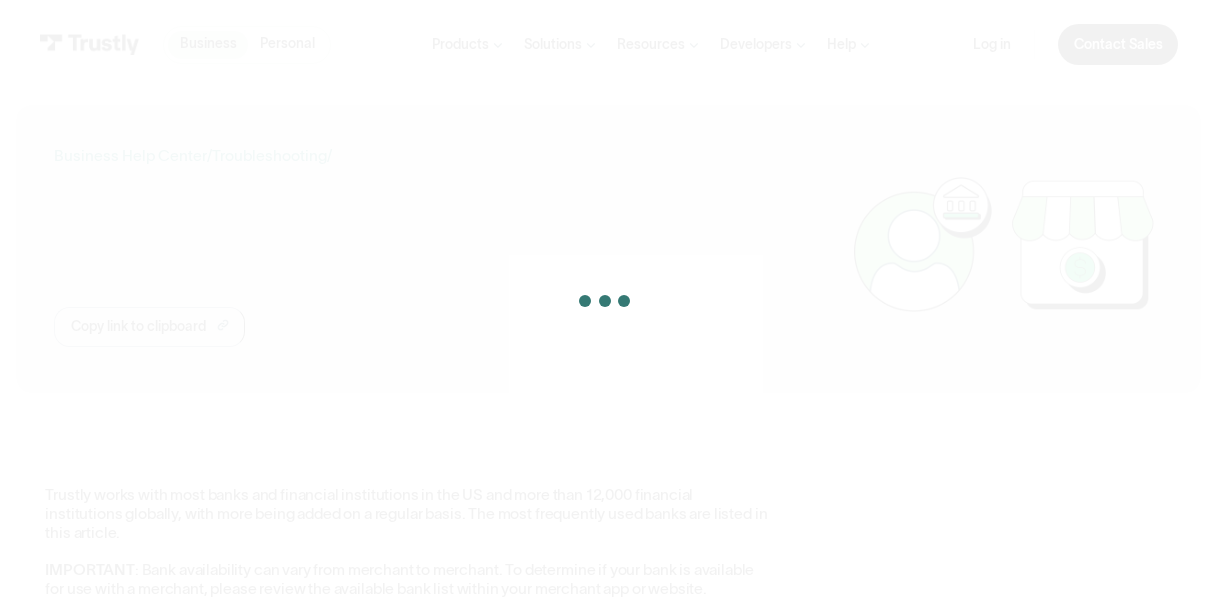 scroll, scrollTop: 0, scrollLeft: 0, axis: both 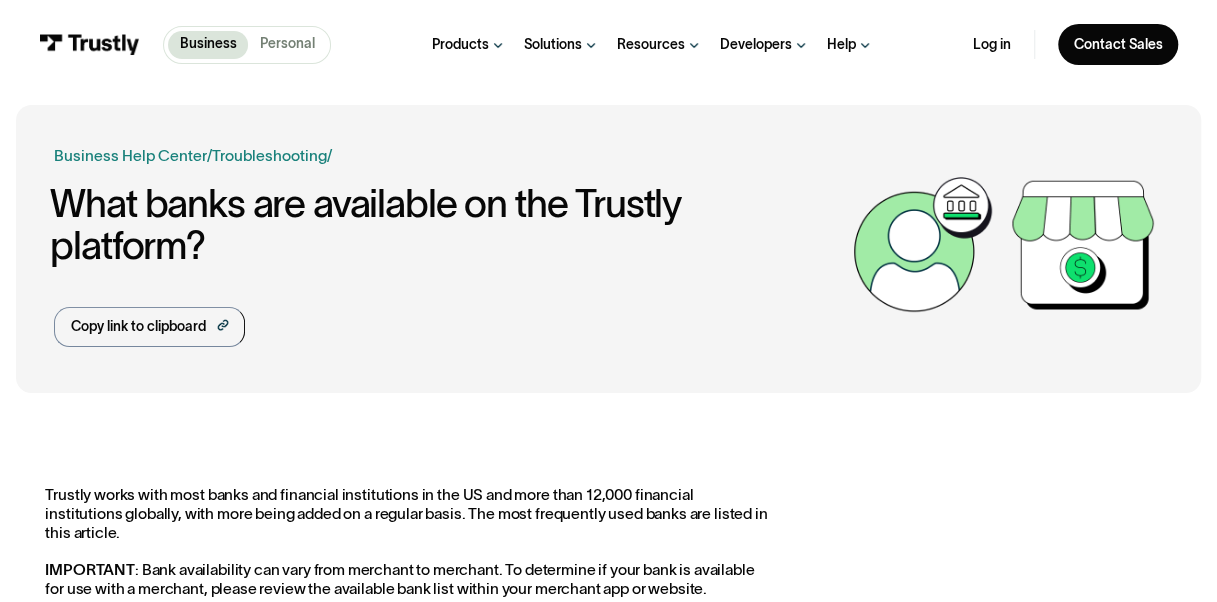 click on "Personal" at bounding box center (287, 44) 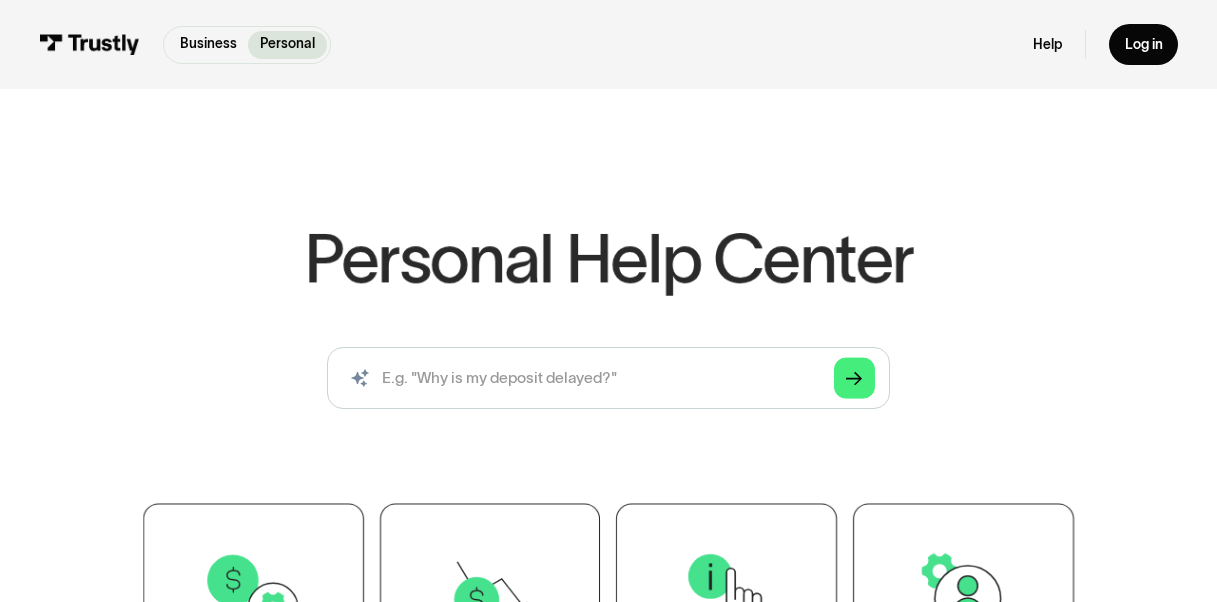 scroll, scrollTop: 0, scrollLeft: 0, axis: both 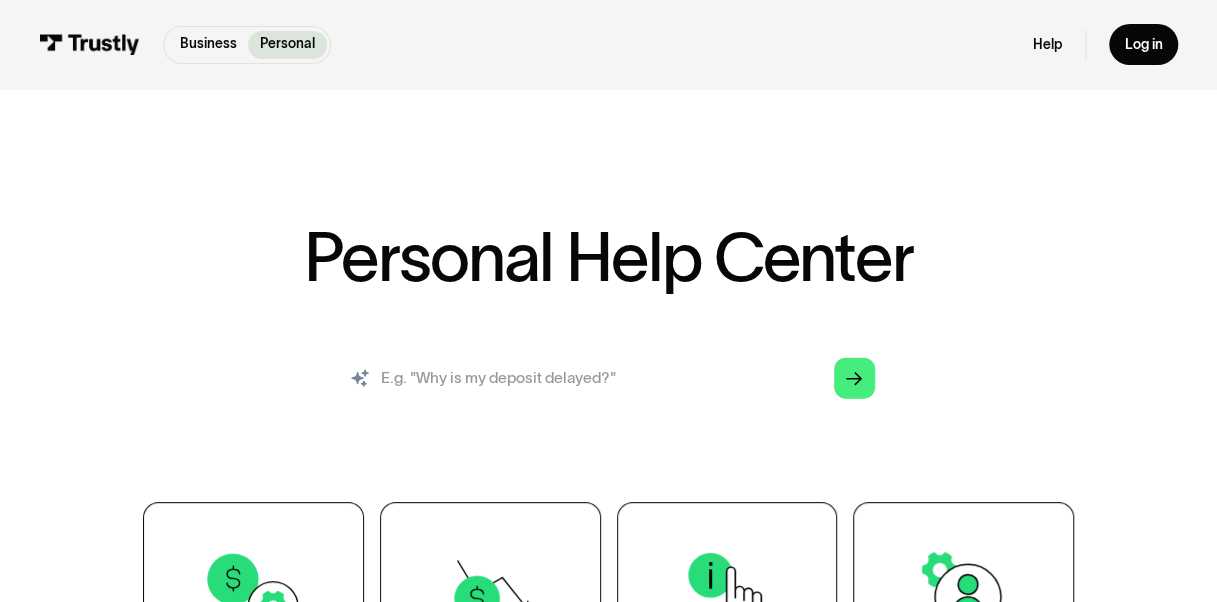 click at bounding box center (608, 378) 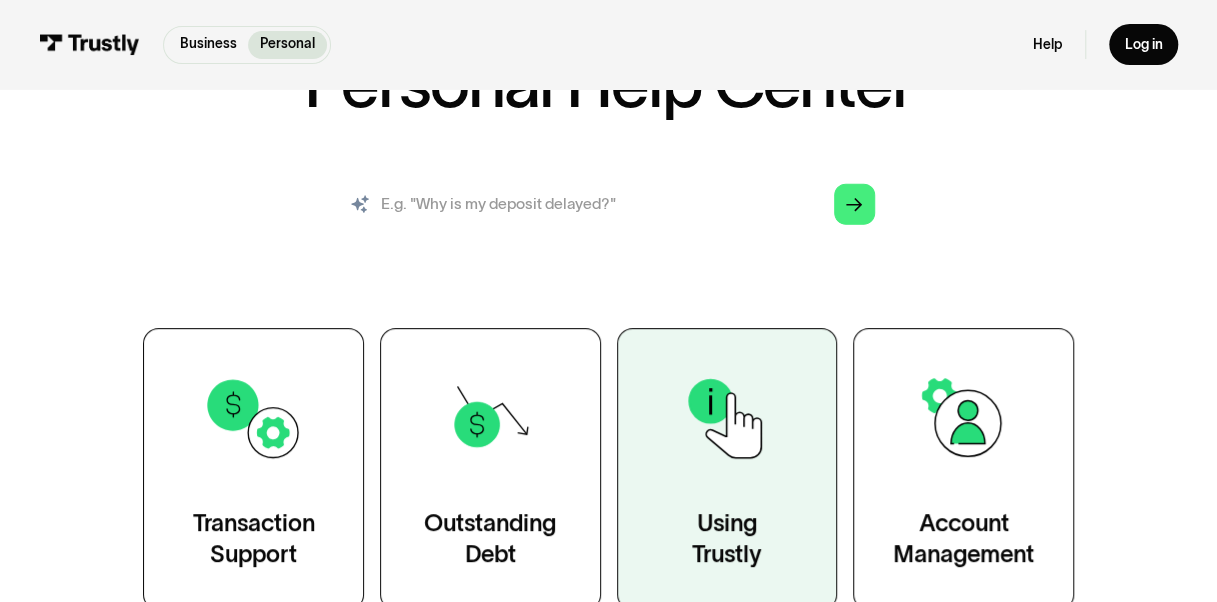 scroll, scrollTop: 200, scrollLeft: 0, axis: vertical 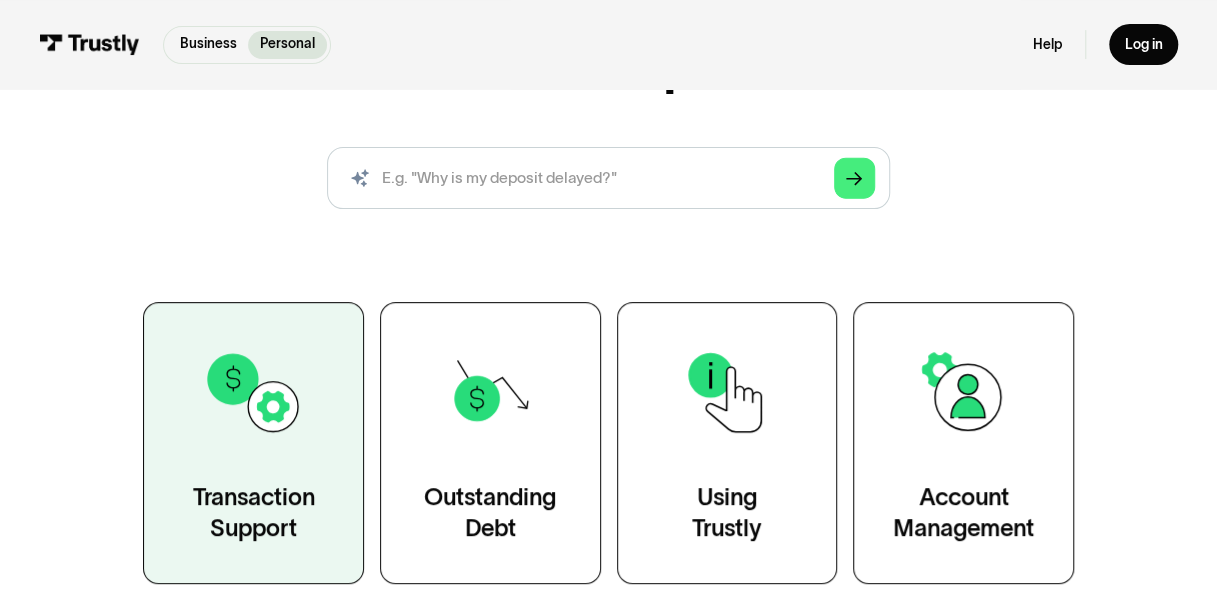 click on "Transaction Support" at bounding box center [253, 443] 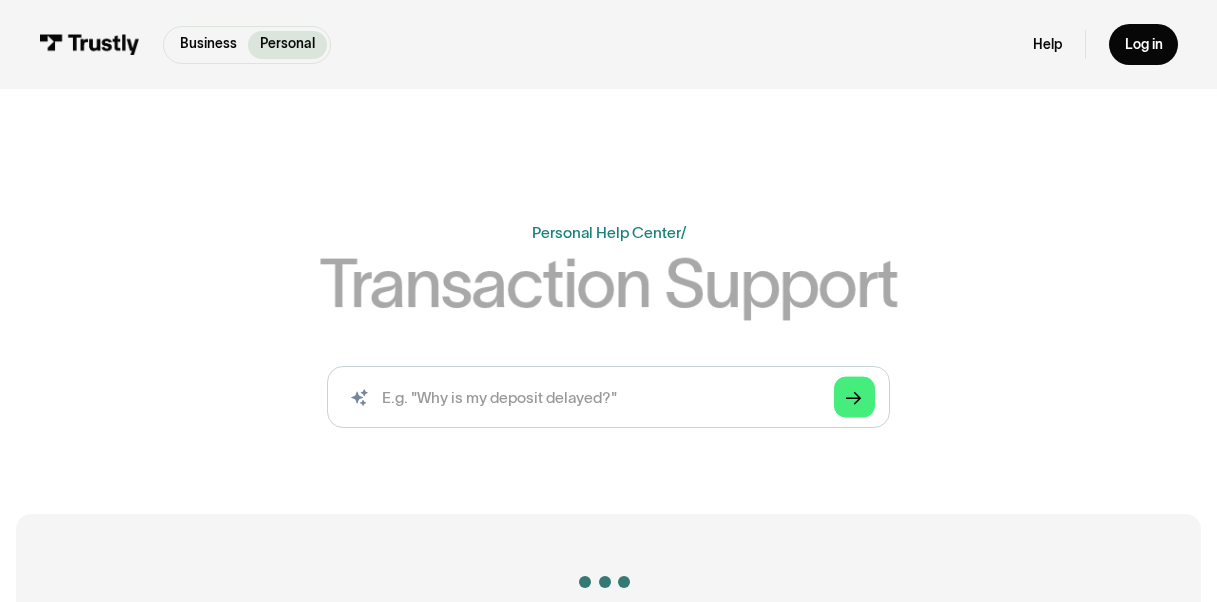 scroll, scrollTop: 0, scrollLeft: 0, axis: both 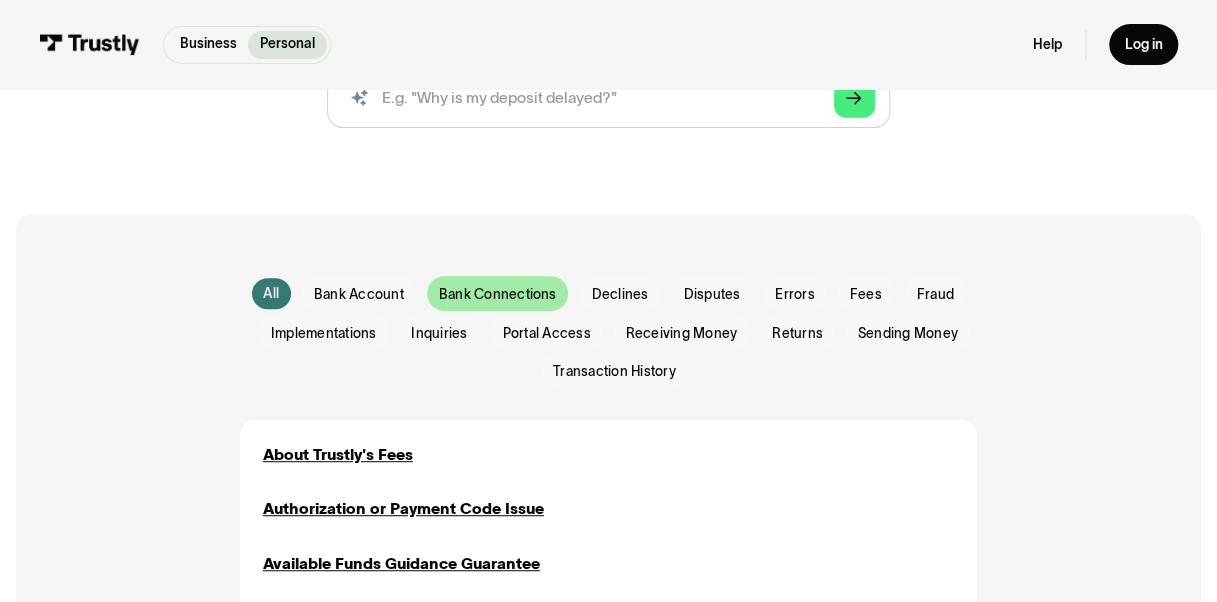 click on "Bank Connections" at bounding box center (0, 0) 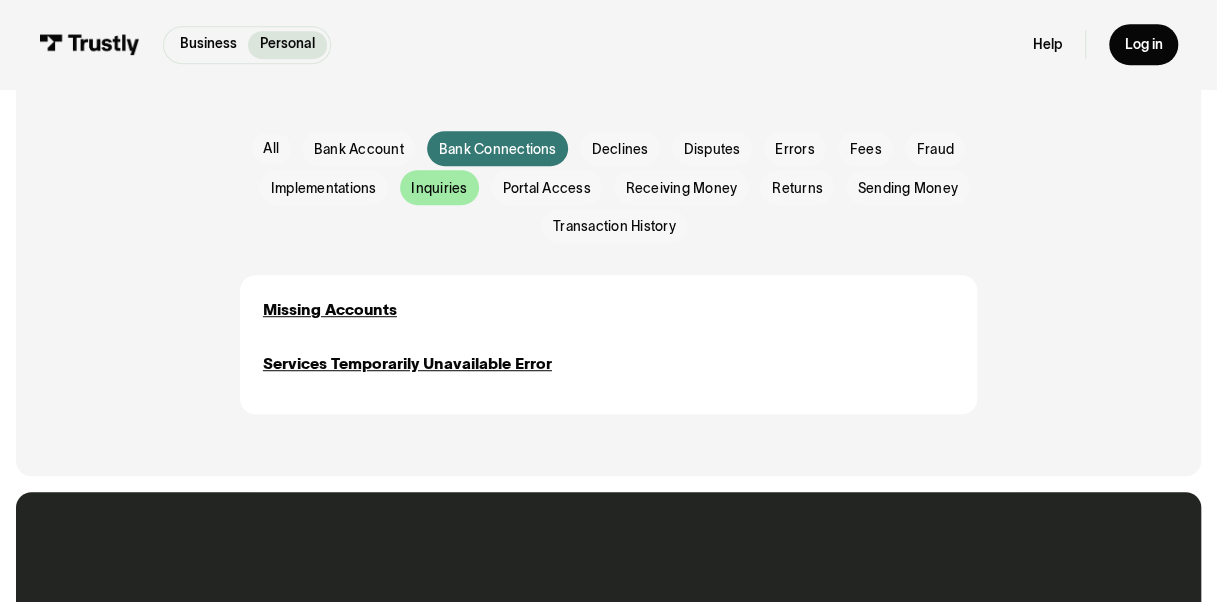 scroll, scrollTop: 366, scrollLeft: 0, axis: vertical 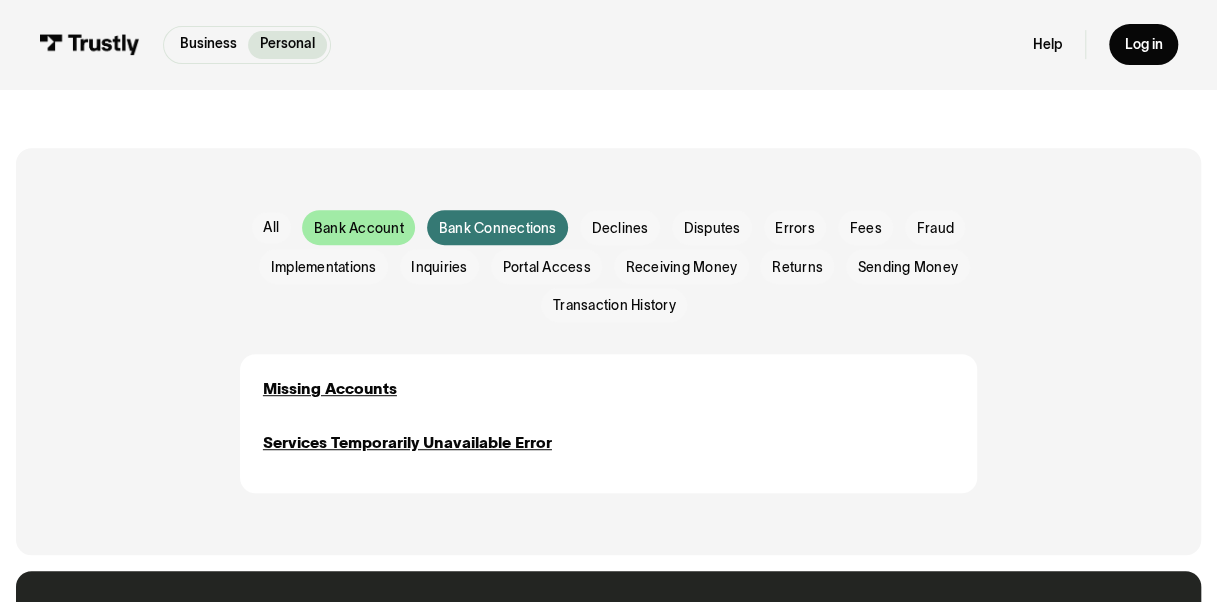 click on "Bank Account" at bounding box center [0, 0] 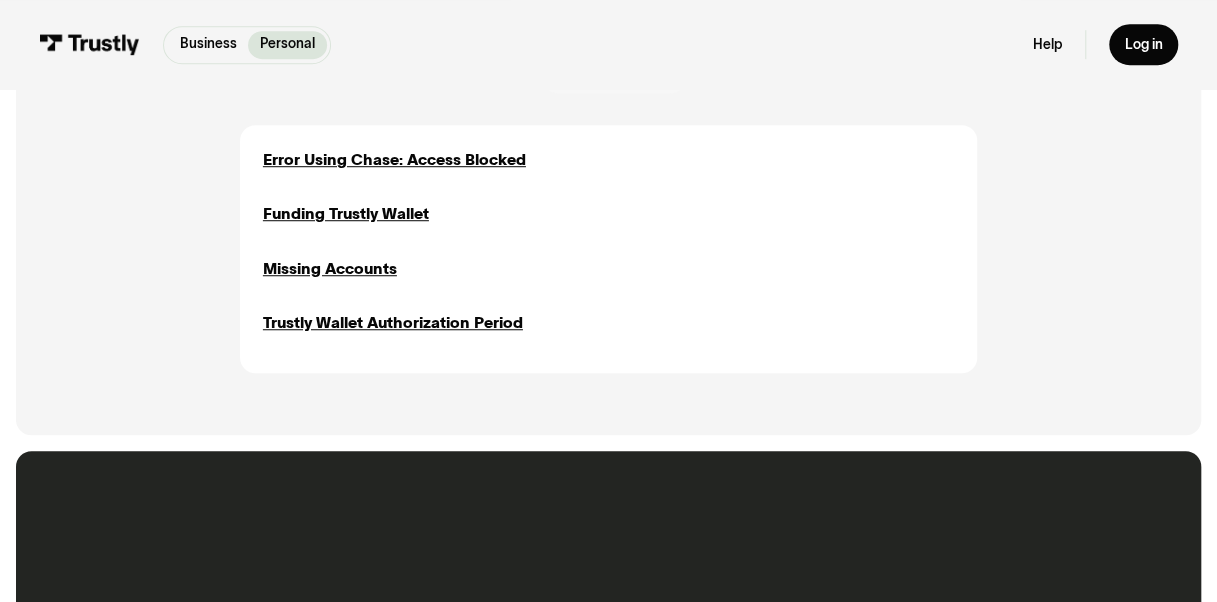 scroll, scrollTop: 533, scrollLeft: 0, axis: vertical 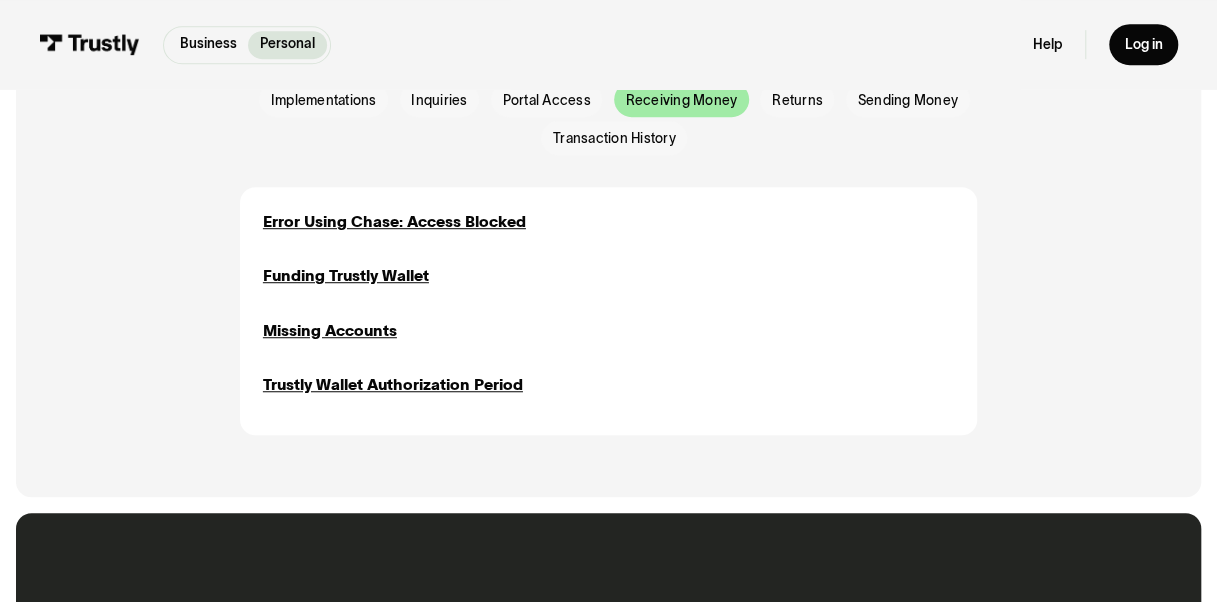 click on "Receiving Money" at bounding box center [0, 0] 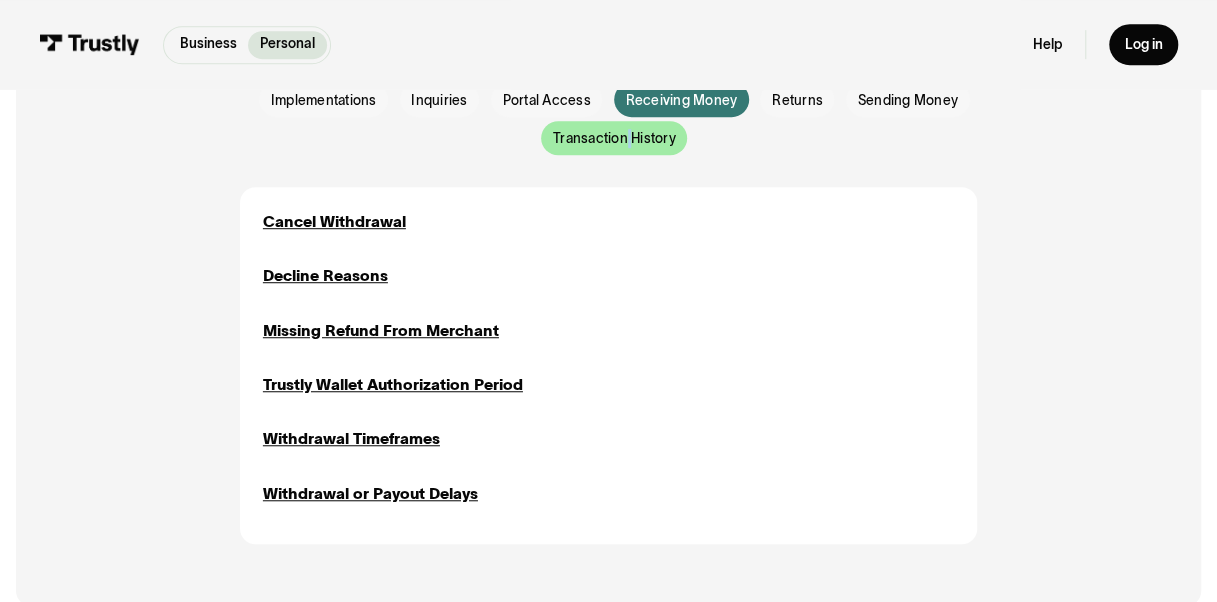 click on "Transaction History" at bounding box center [0, 0] 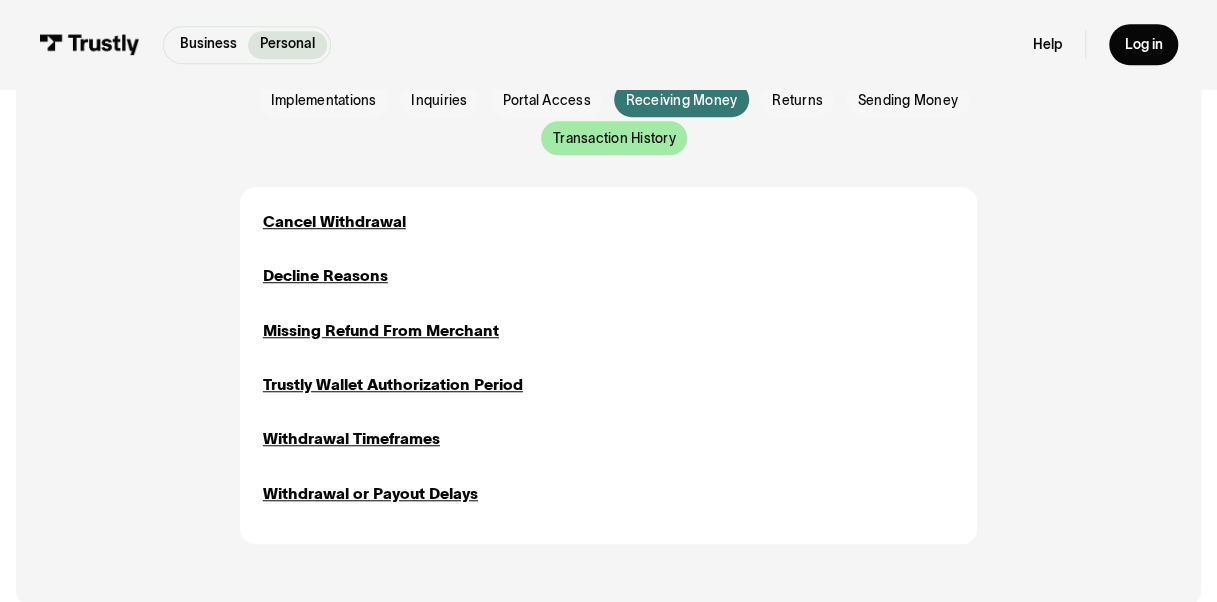 click on "Transaction History" at bounding box center [0, 0] 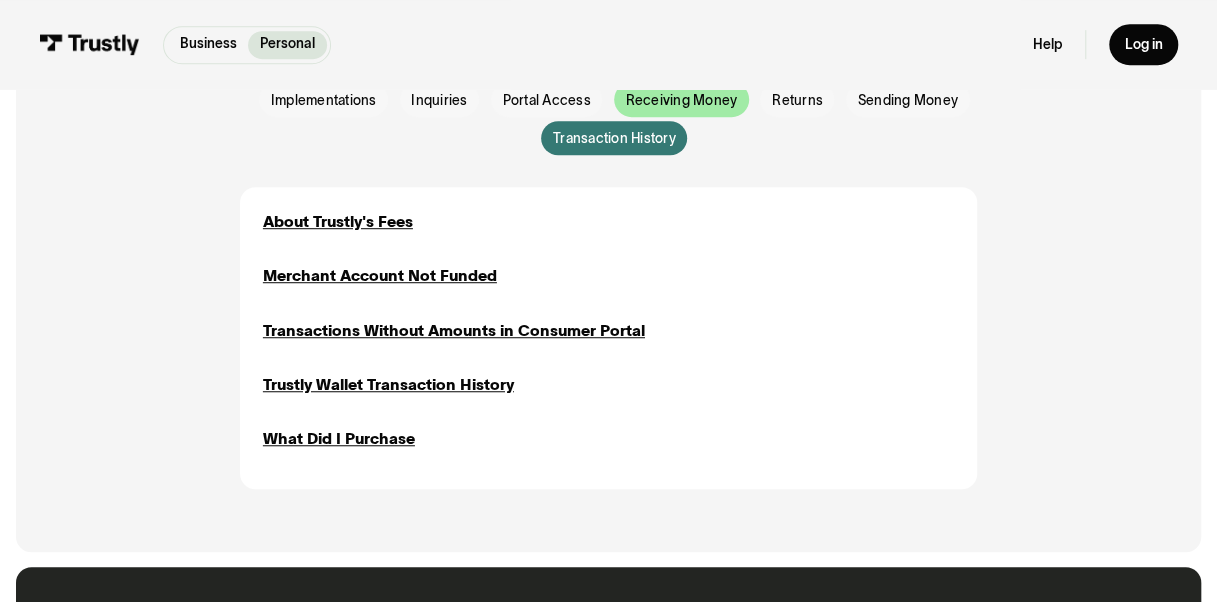 click on "Receiving Money" at bounding box center (0, 0) 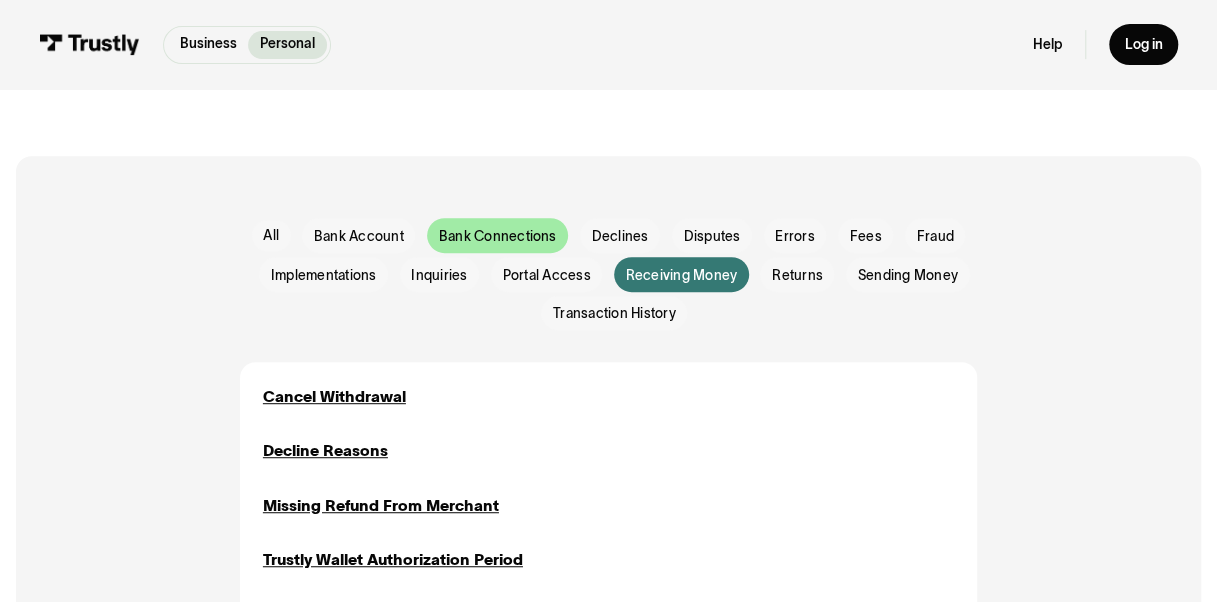 scroll, scrollTop: 333, scrollLeft: 0, axis: vertical 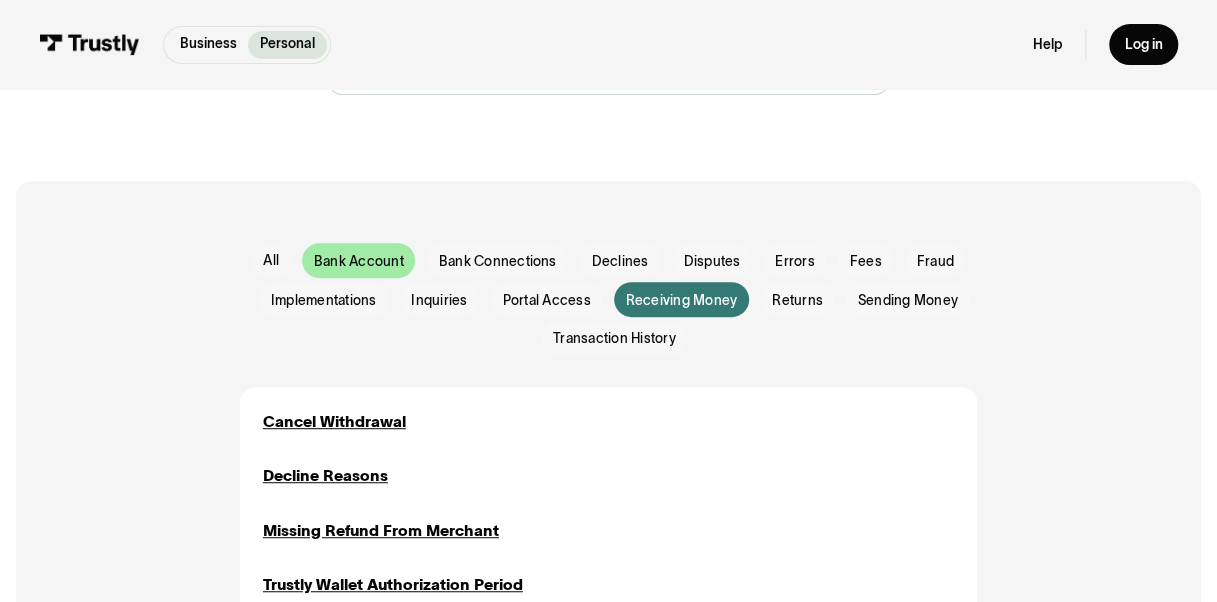 click on "Bank Account" at bounding box center [0, 0] 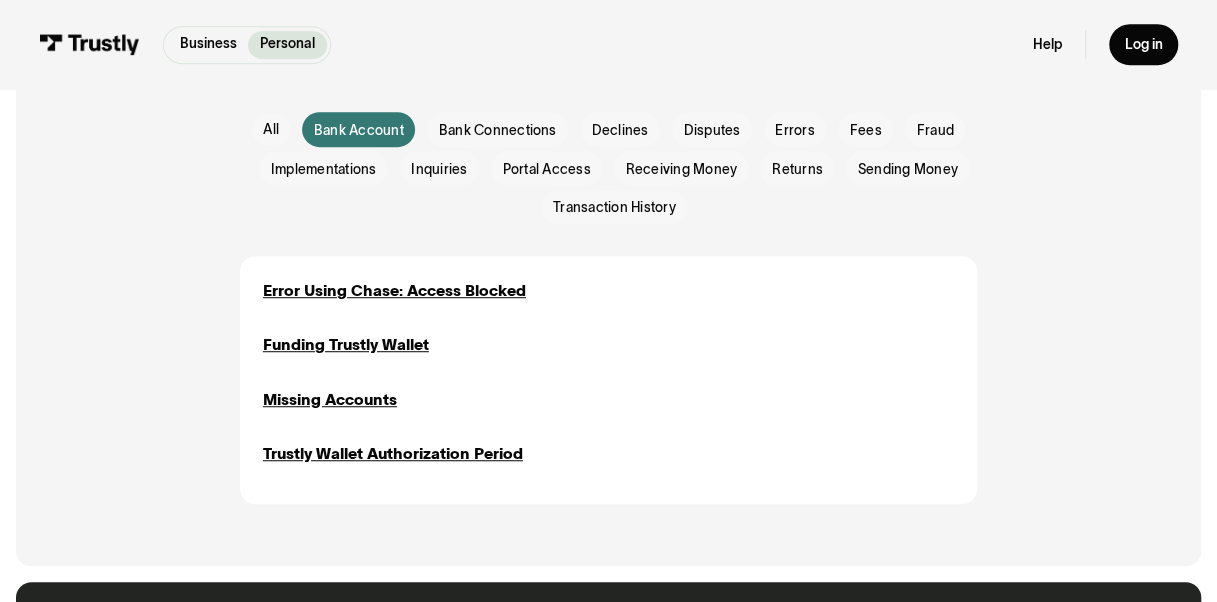 scroll, scrollTop: 466, scrollLeft: 0, axis: vertical 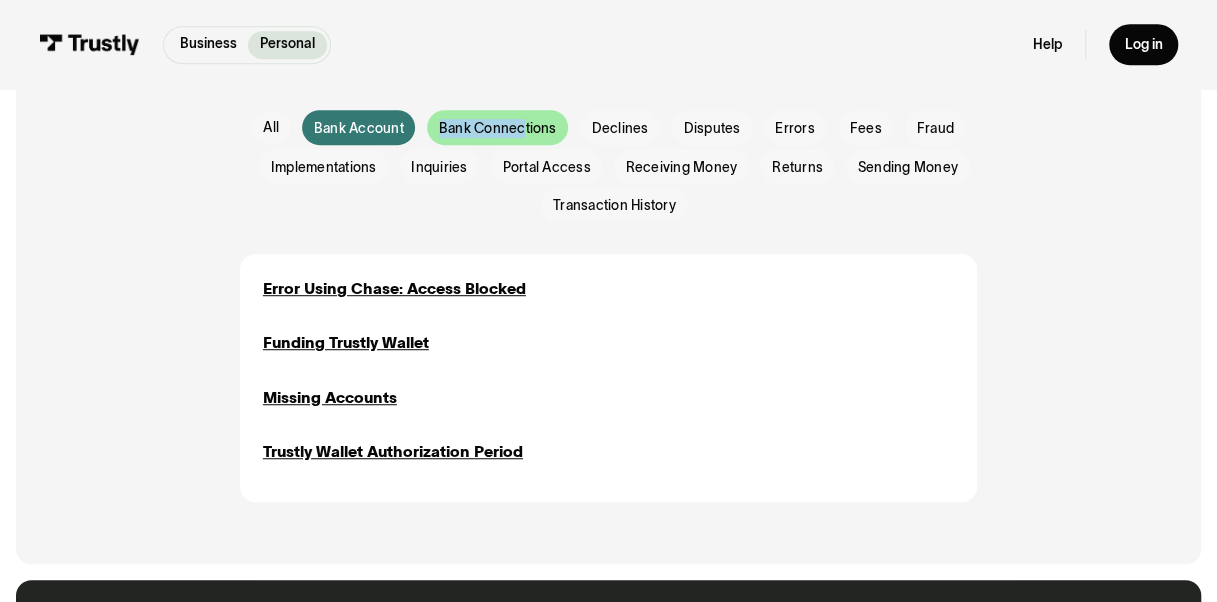 click on "Bank Connections" at bounding box center (0, 0) 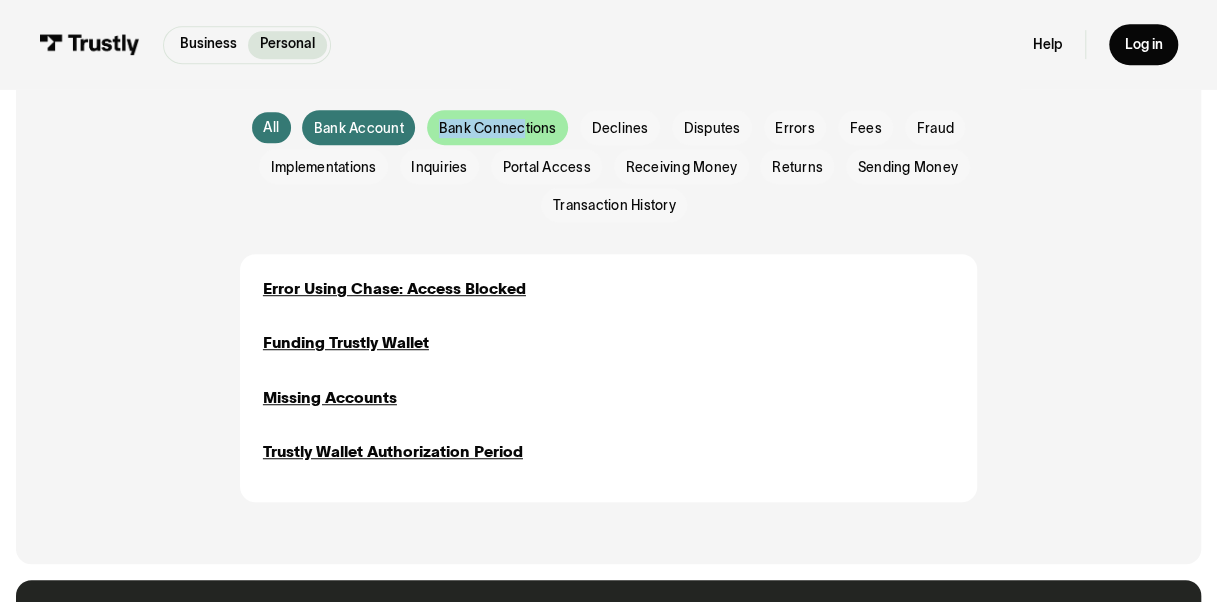 drag, startPoint x: 525, startPoint y: 137, endPoint x: 502, endPoint y: 128, distance: 24.698177 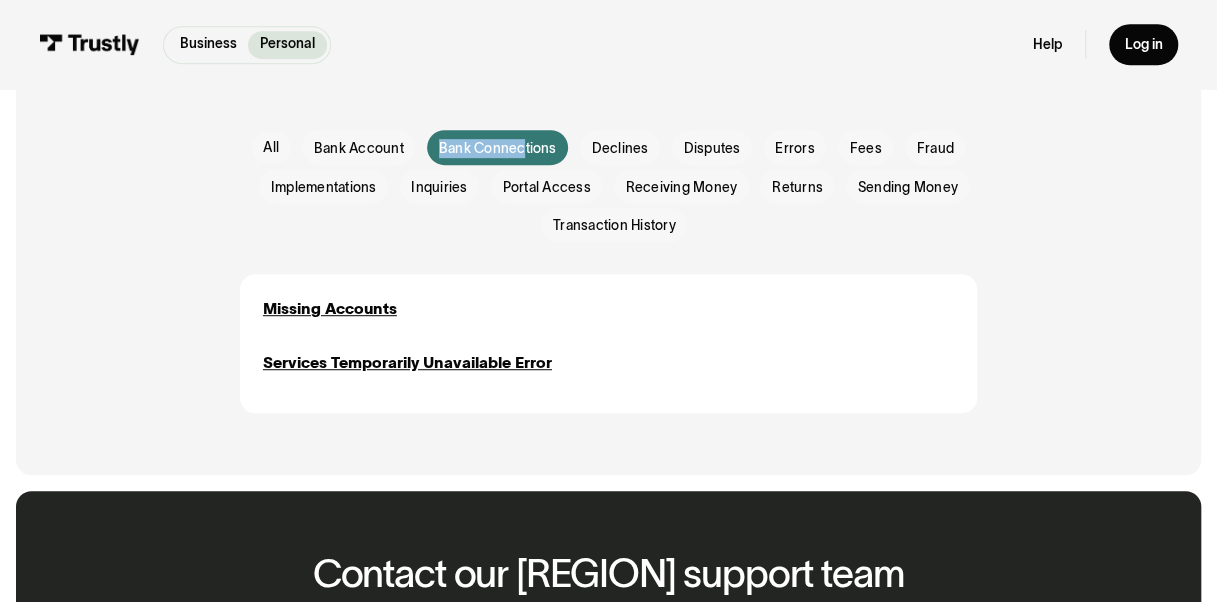 scroll, scrollTop: 433, scrollLeft: 0, axis: vertical 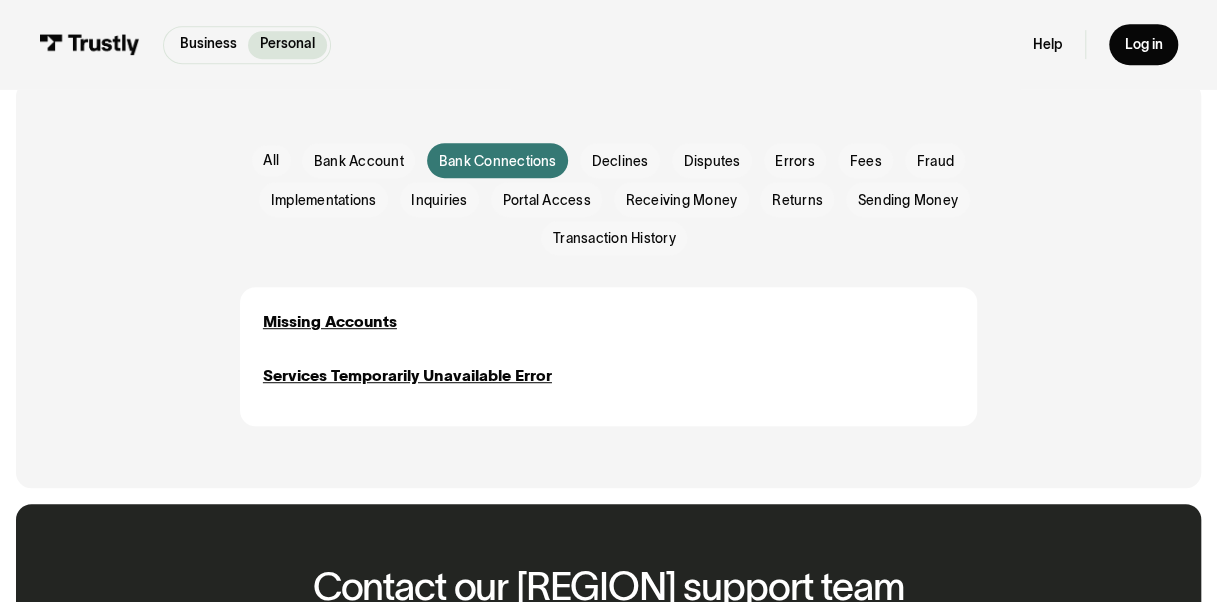 click on "Bank Connections" at bounding box center [498, 161] 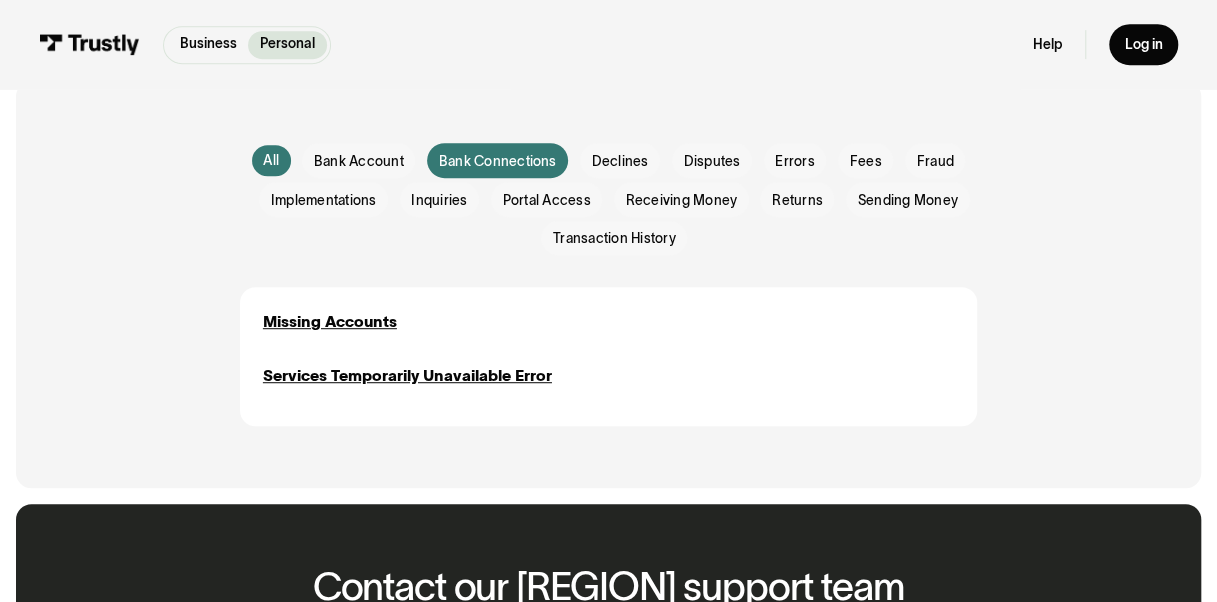 click on "All" at bounding box center (271, 160) 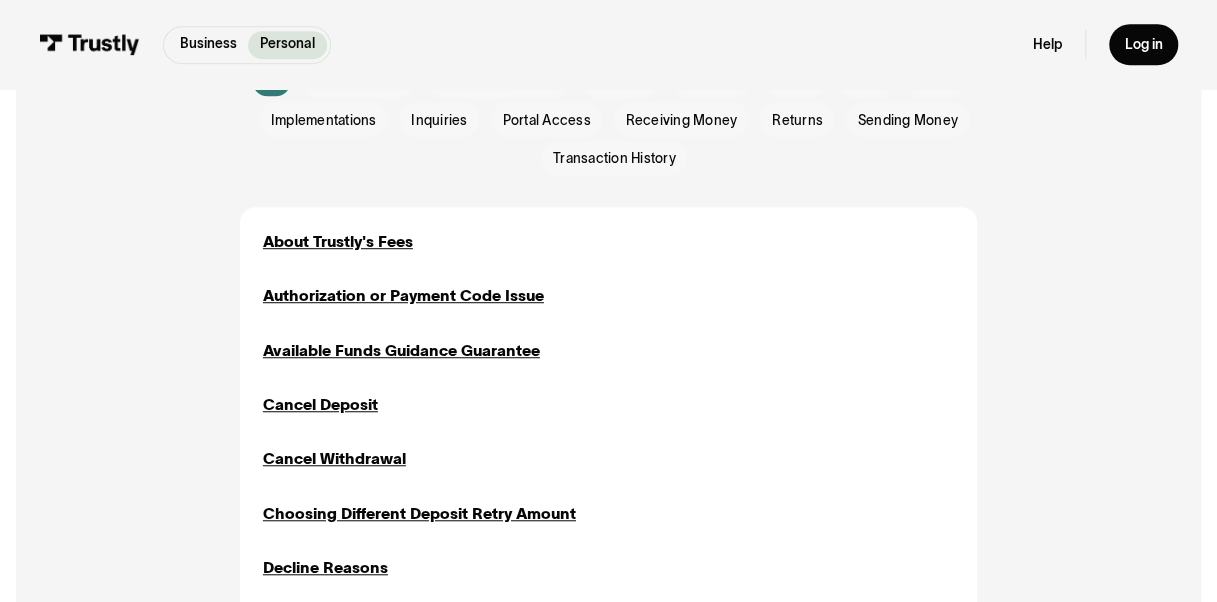 scroll, scrollTop: 500, scrollLeft: 0, axis: vertical 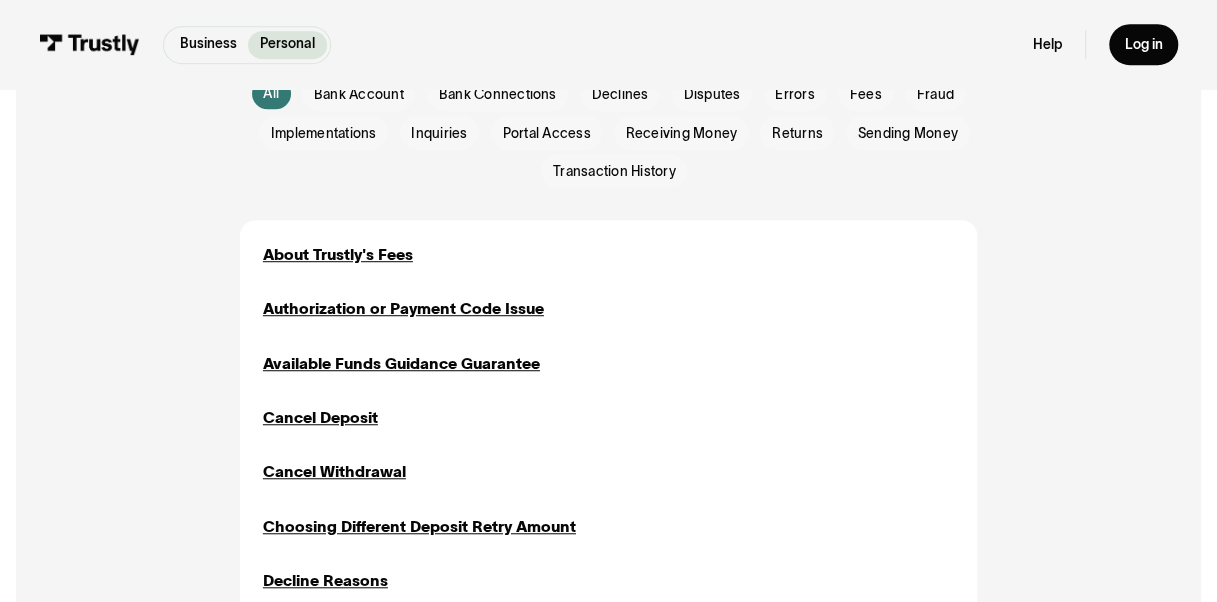 drag, startPoint x: 362, startPoint y: 92, endPoint x: 370, endPoint y: 115, distance: 24.351591 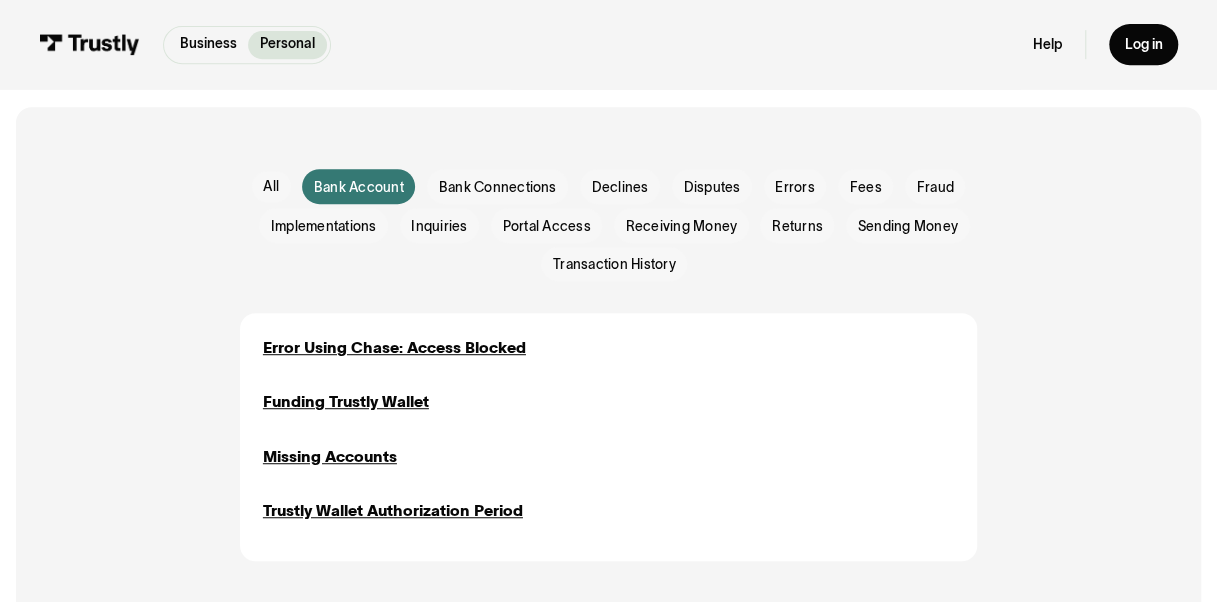 scroll, scrollTop: 400, scrollLeft: 0, axis: vertical 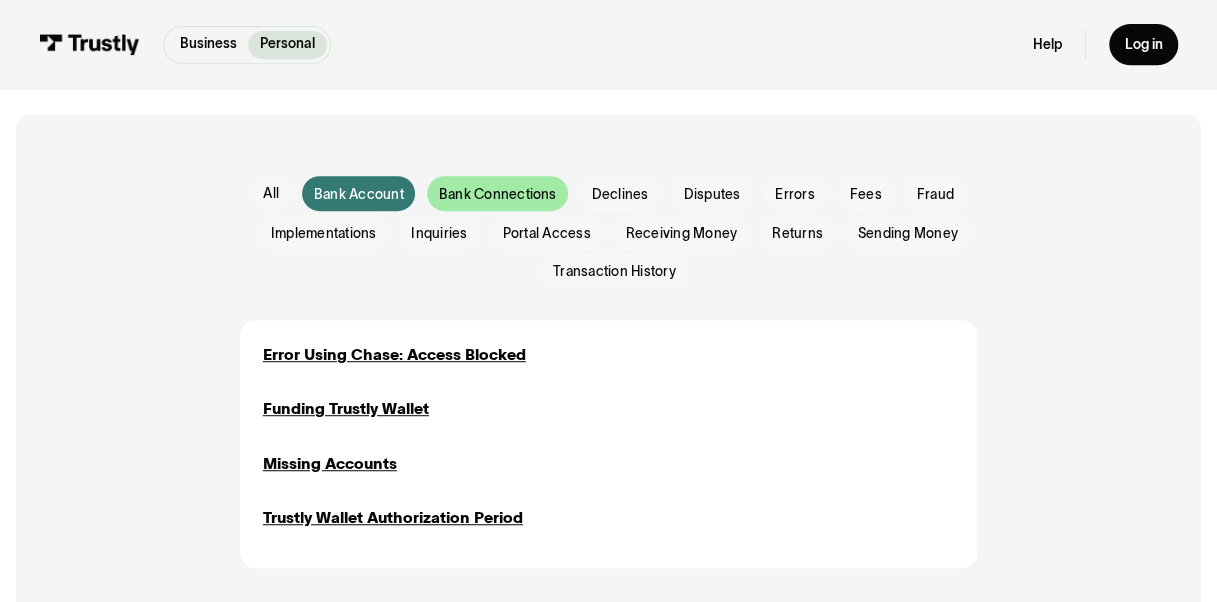 click on "Bank Connections" at bounding box center [0, 0] 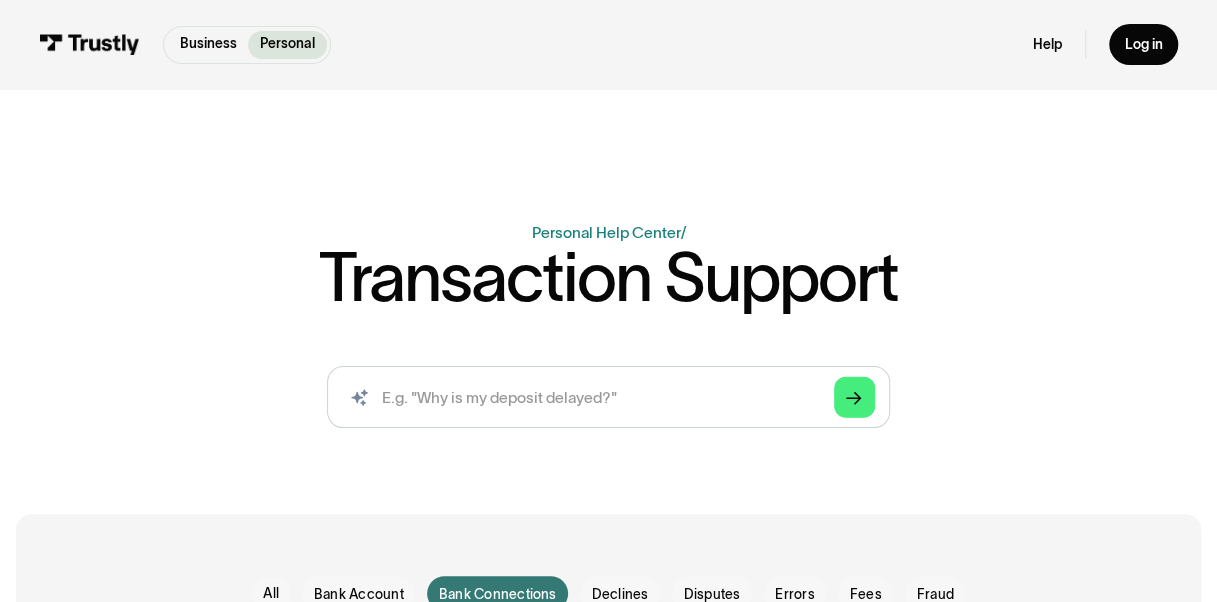 scroll, scrollTop: 0, scrollLeft: 0, axis: both 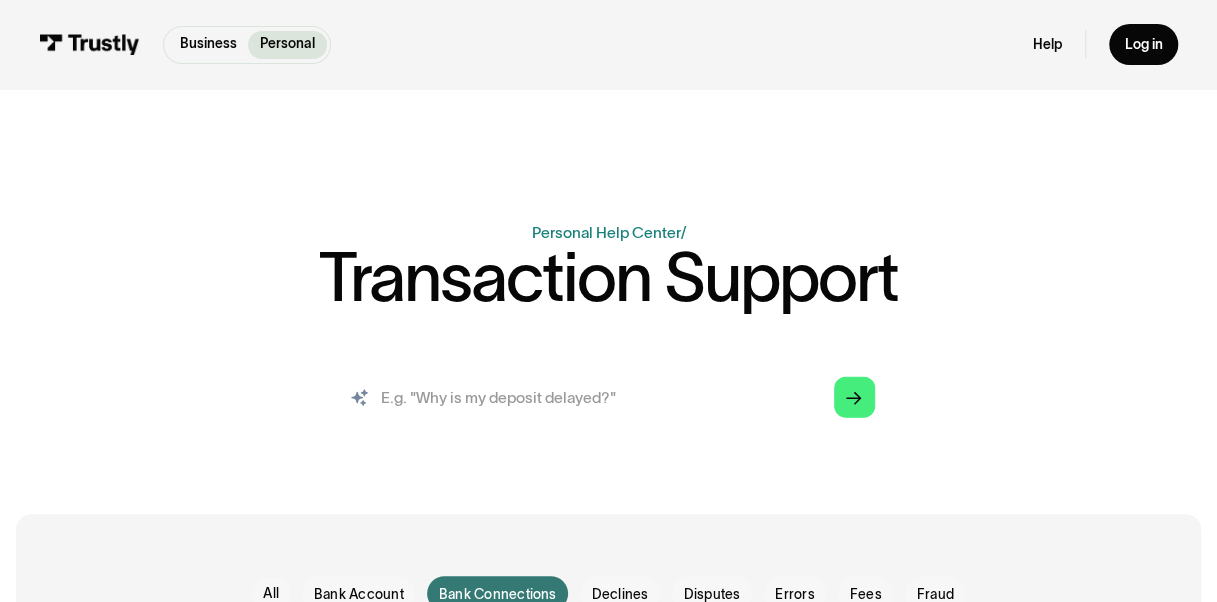 click at bounding box center (608, 397) 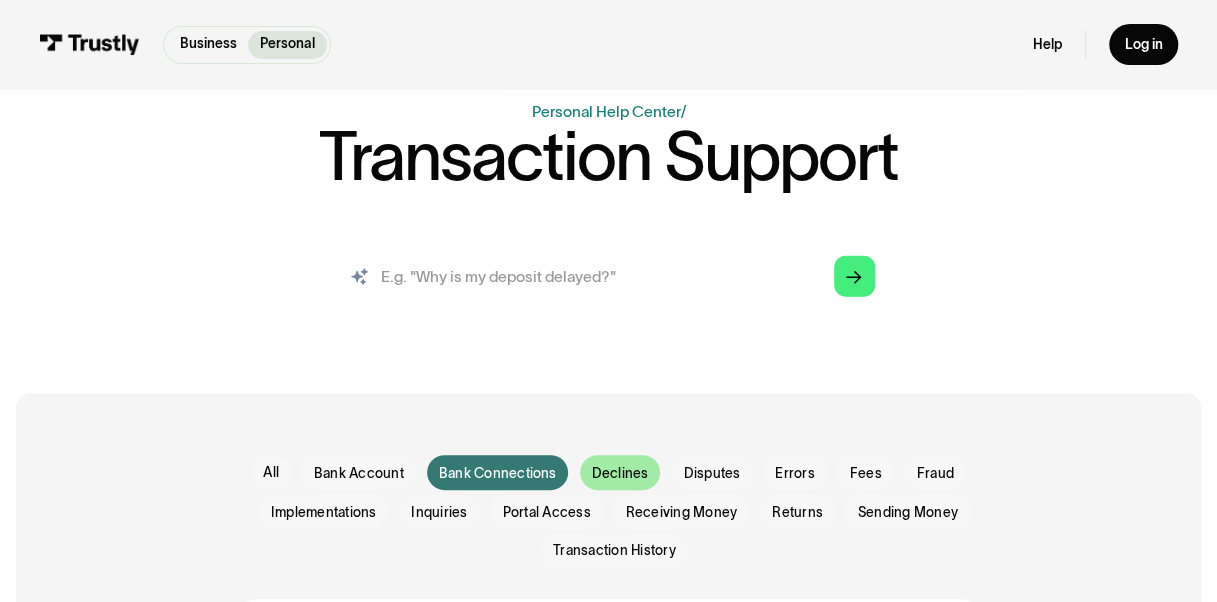 scroll, scrollTop: 166, scrollLeft: 0, axis: vertical 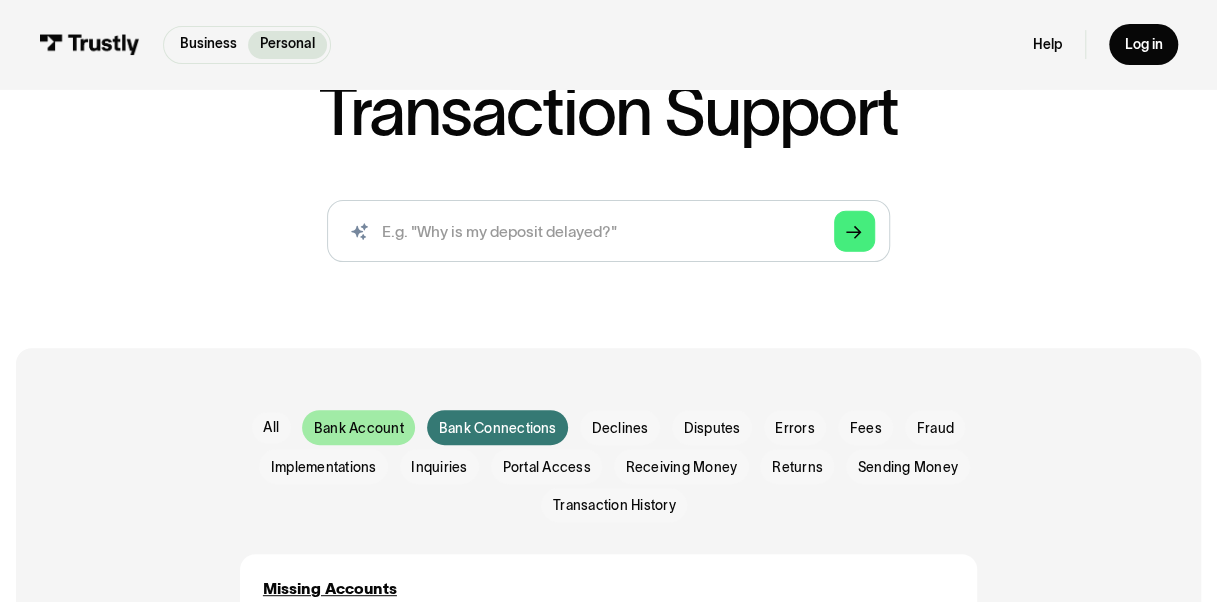 click on "Bank Account" at bounding box center [0, 0] 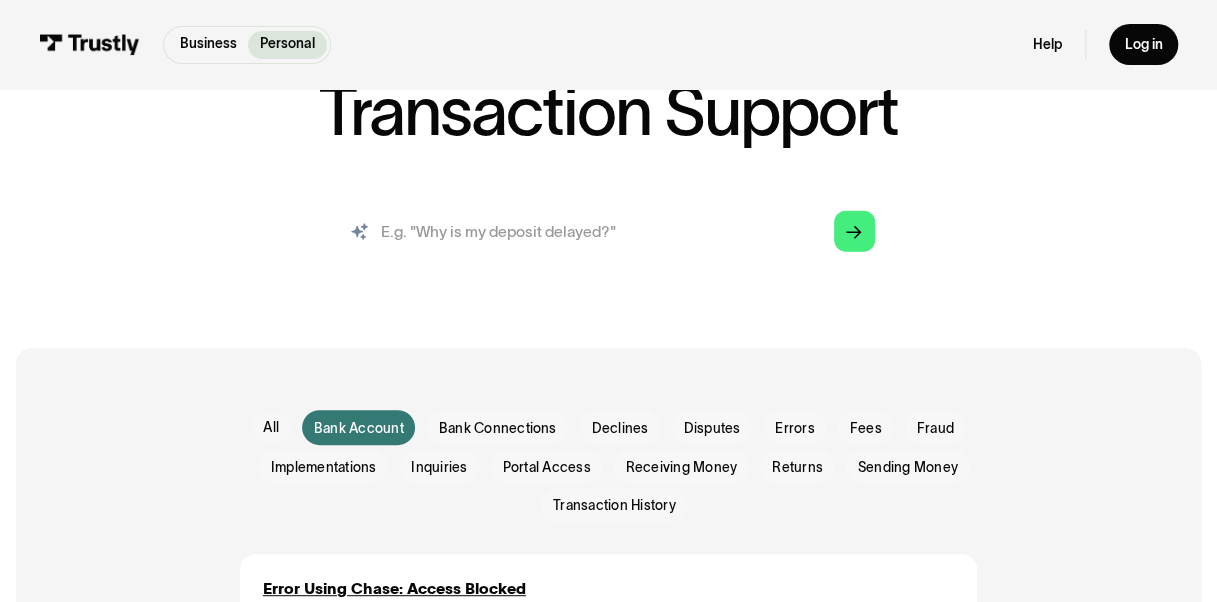 click at bounding box center (608, 231) 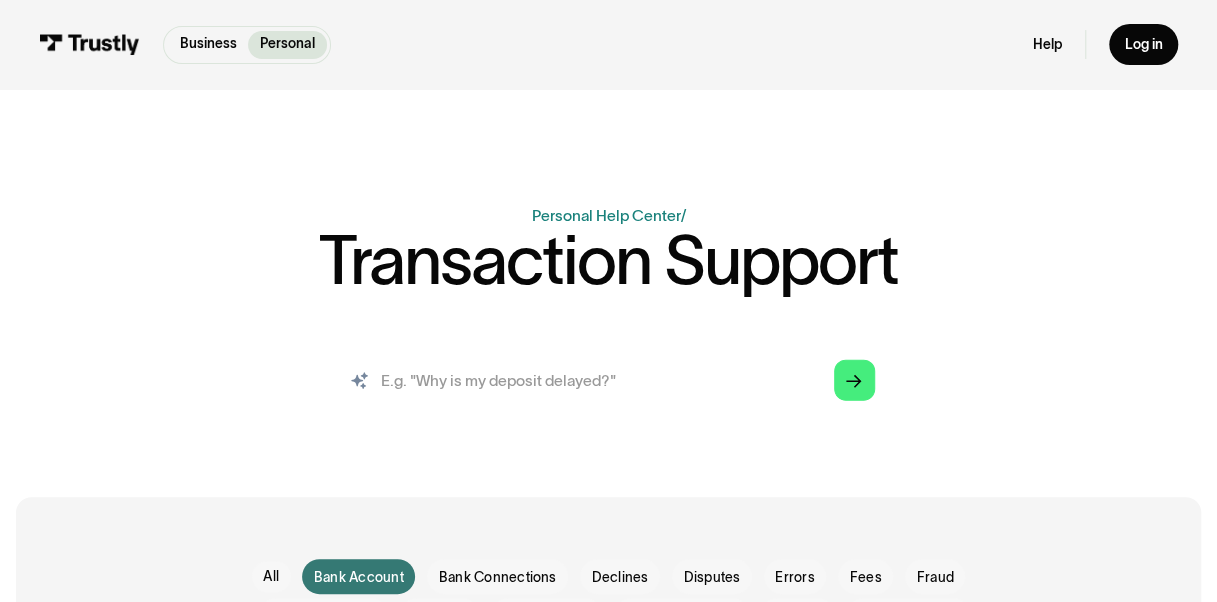 scroll, scrollTop: 0, scrollLeft: 0, axis: both 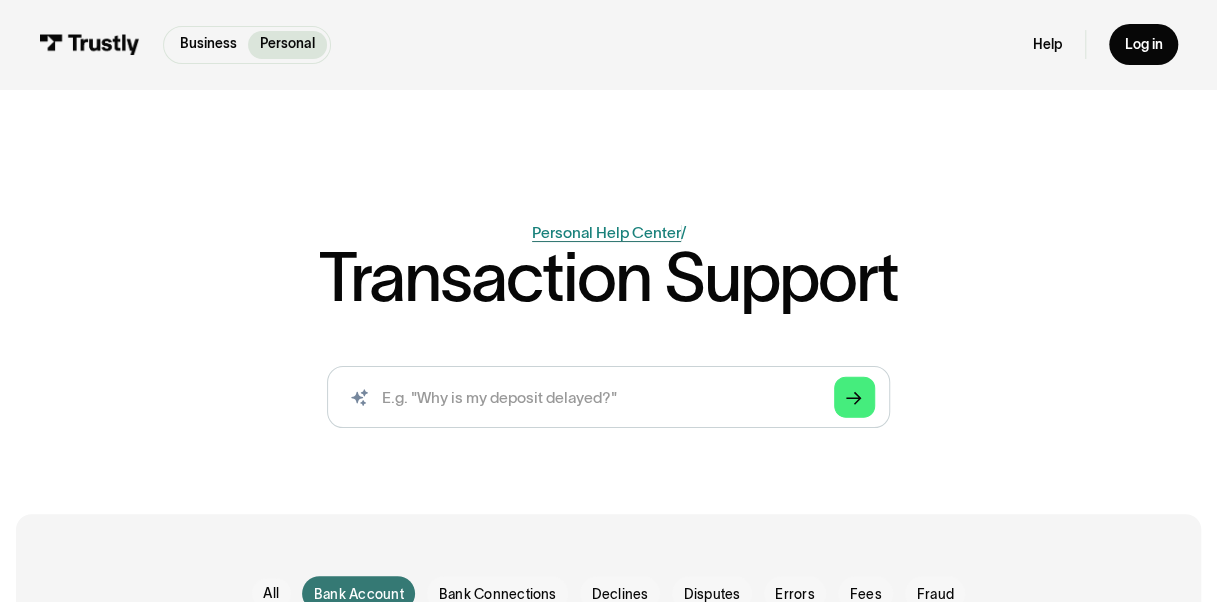 click on "Personal Help Center" at bounding box center (606, 232) 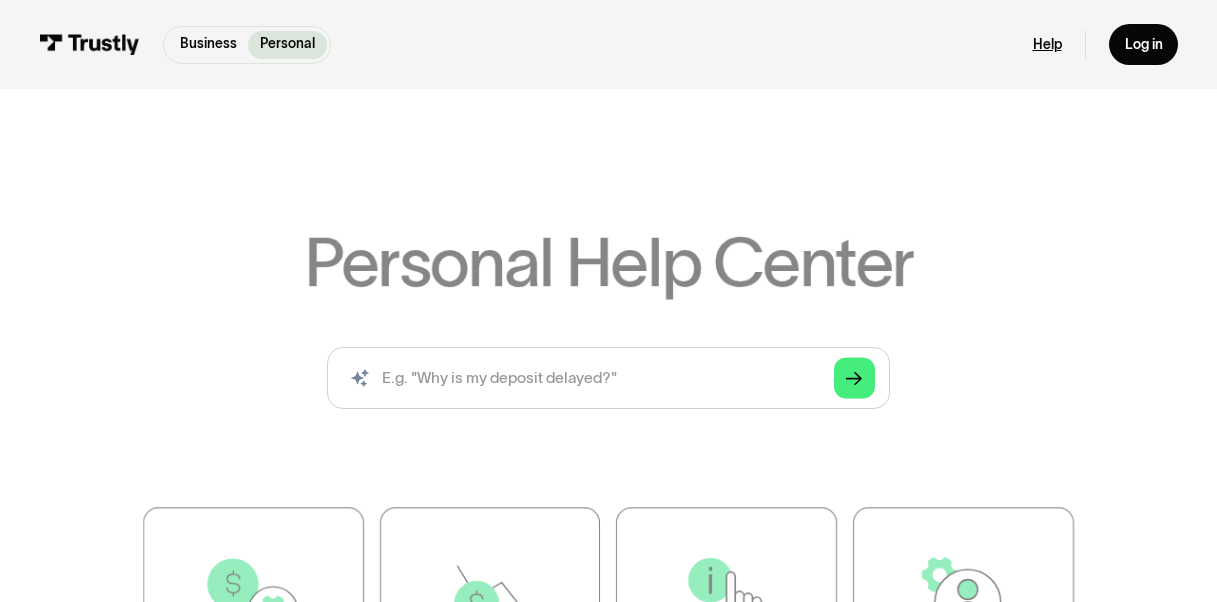 scroll, scrollTop: 0, scrollLeft: 0, axis: both 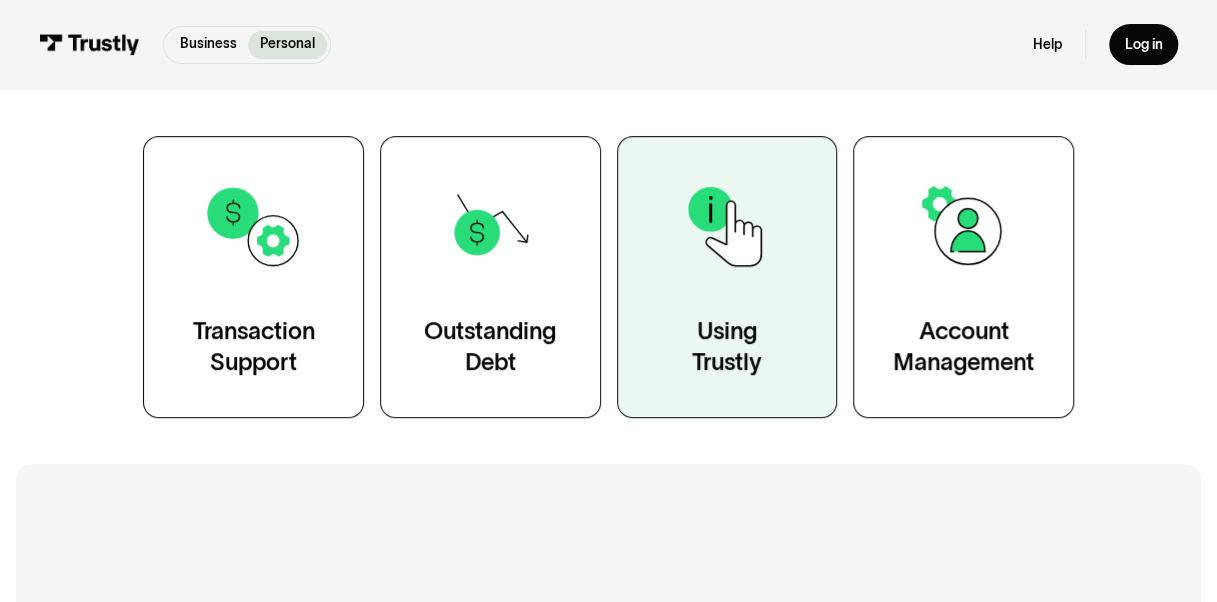 click on "Using Trustly" at bounding box center (726, 347) 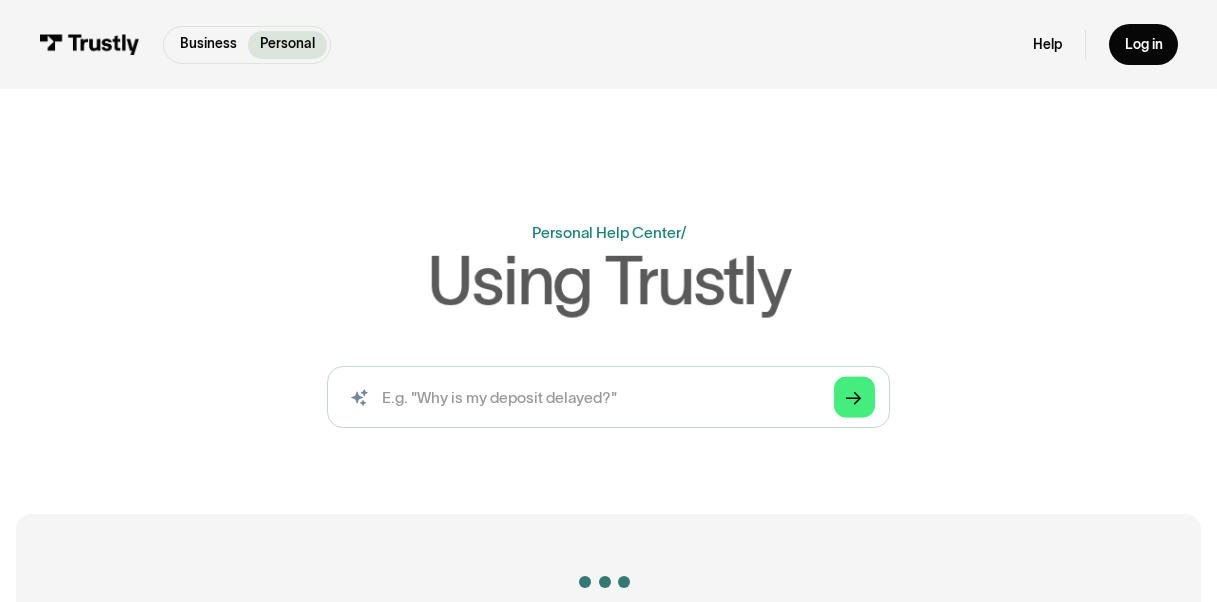 scroll, scrollTop: 0, scrollLeft: 0, axis: both 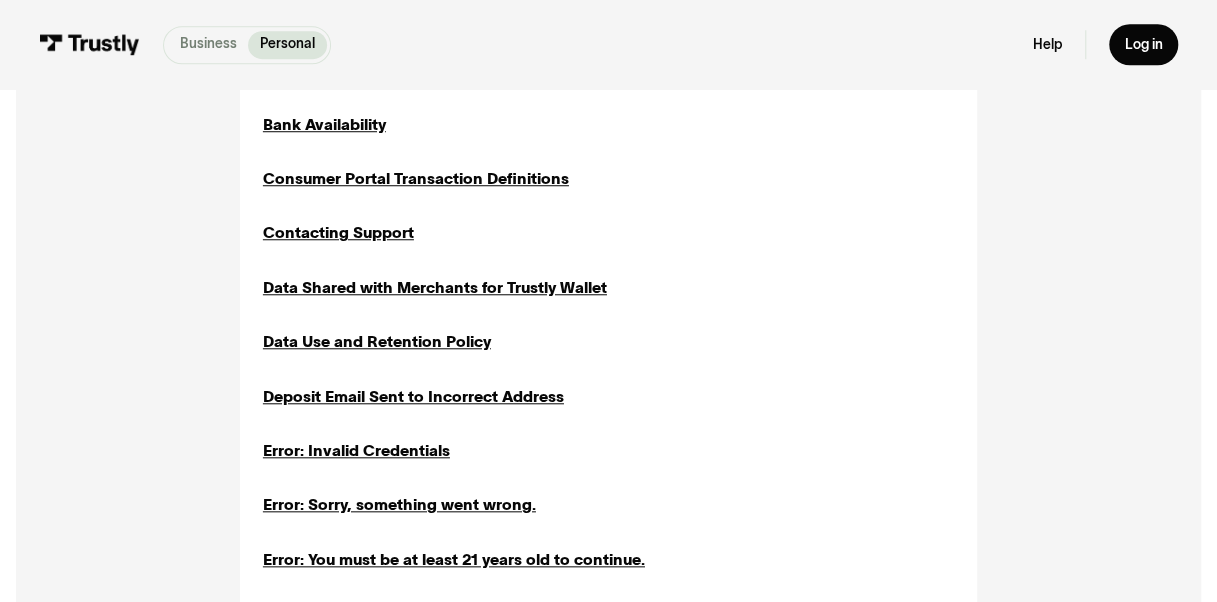 click on "Business" at bounding box center (208, 44) 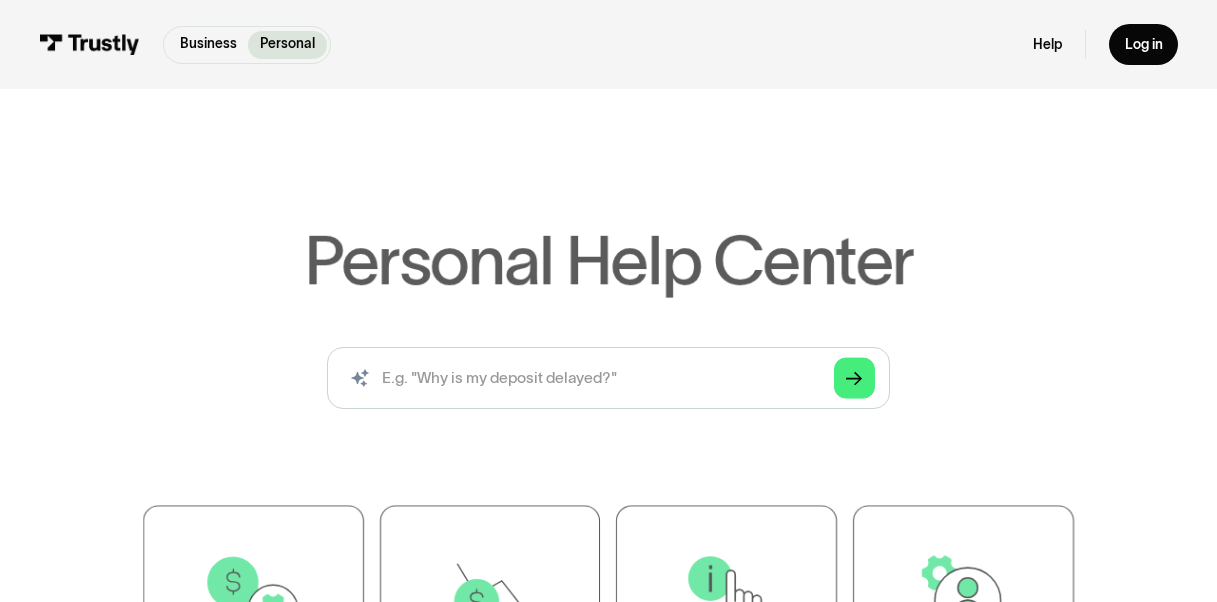 scroll, scrollTop: 0, scrollLeft: 0, axis: both 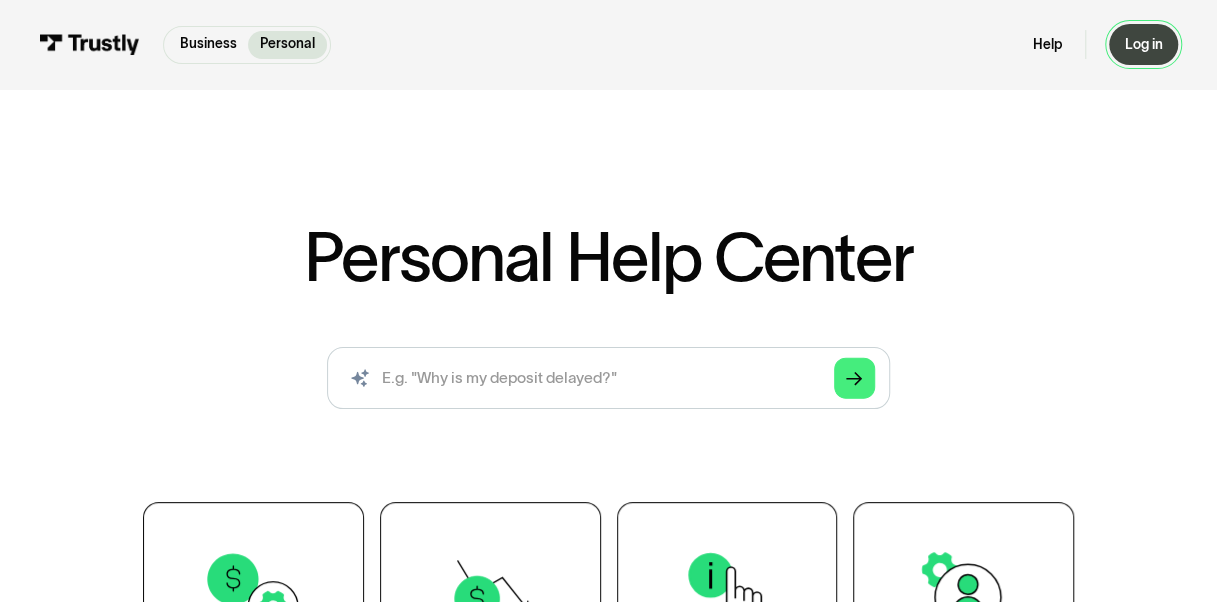 click on "Log in" at bounding box center [1144, 45] 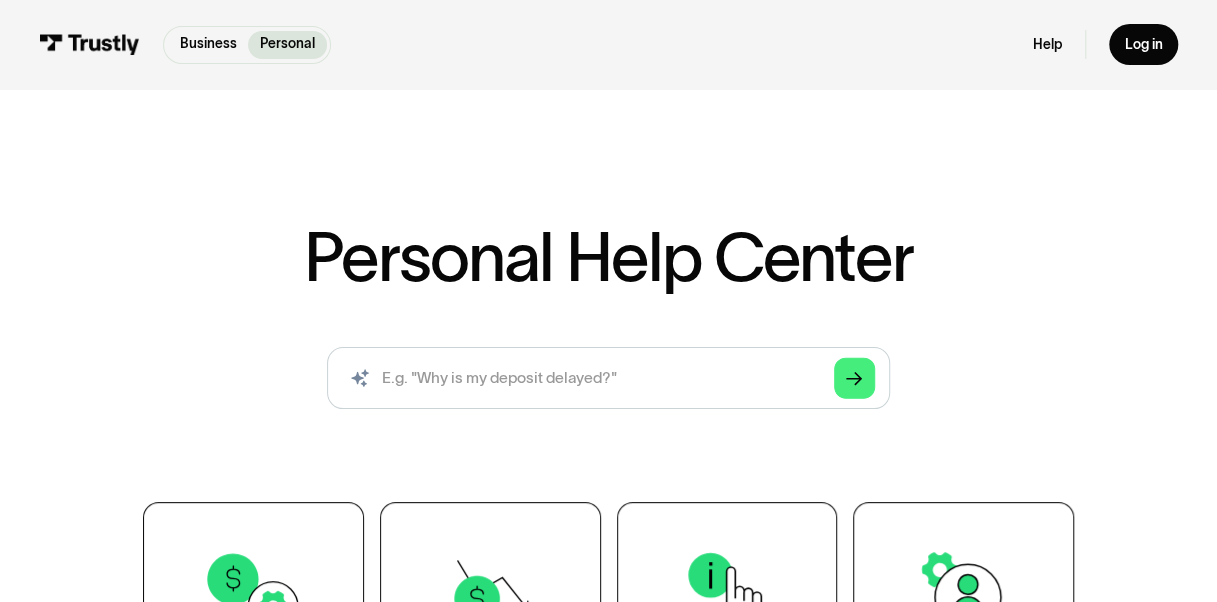 click on "Business Personal Business Personal Help Log in Business Personal Help Log in" at bounding box center (608, 44) 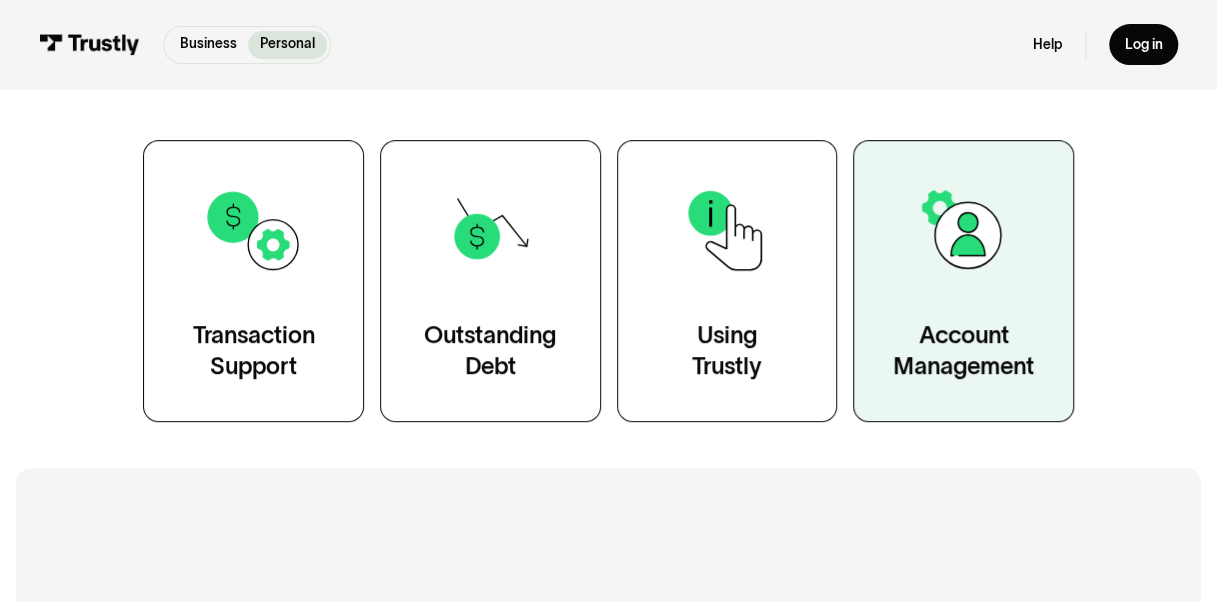 scroll, scrollTop: 366, scrollLeft: 0, axis: vertical 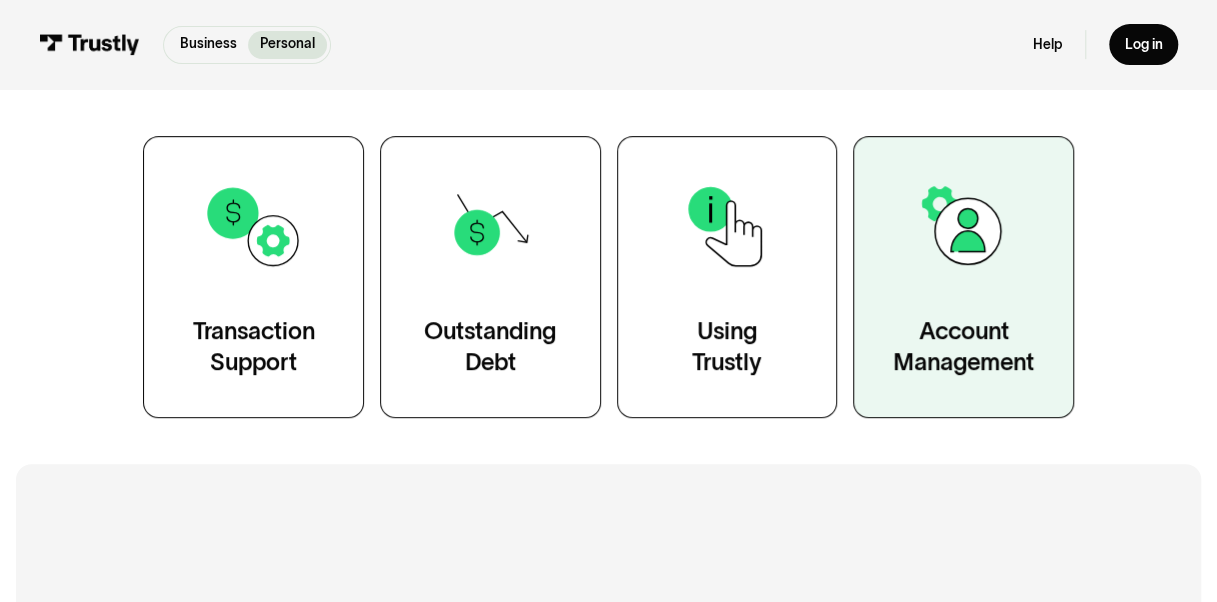click on "Account Management" at bounding box center [963, 277] 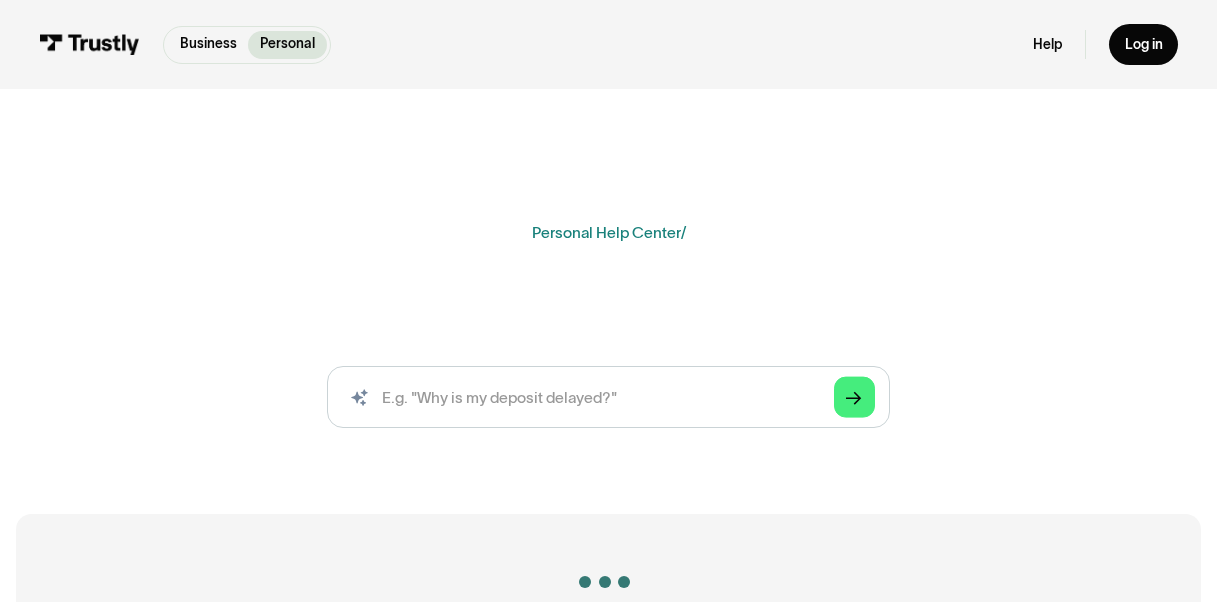scroll, scrollTop: 0, scrollLeft: 0, axis: both 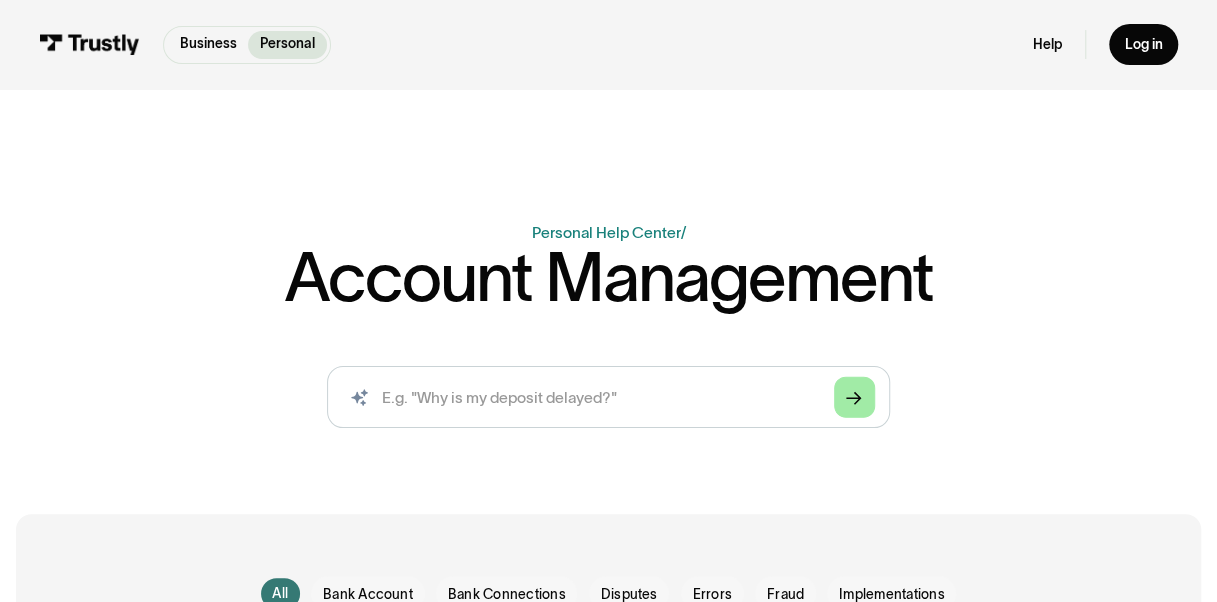 click on "Arrow Right" at bounding box center [854, 397] 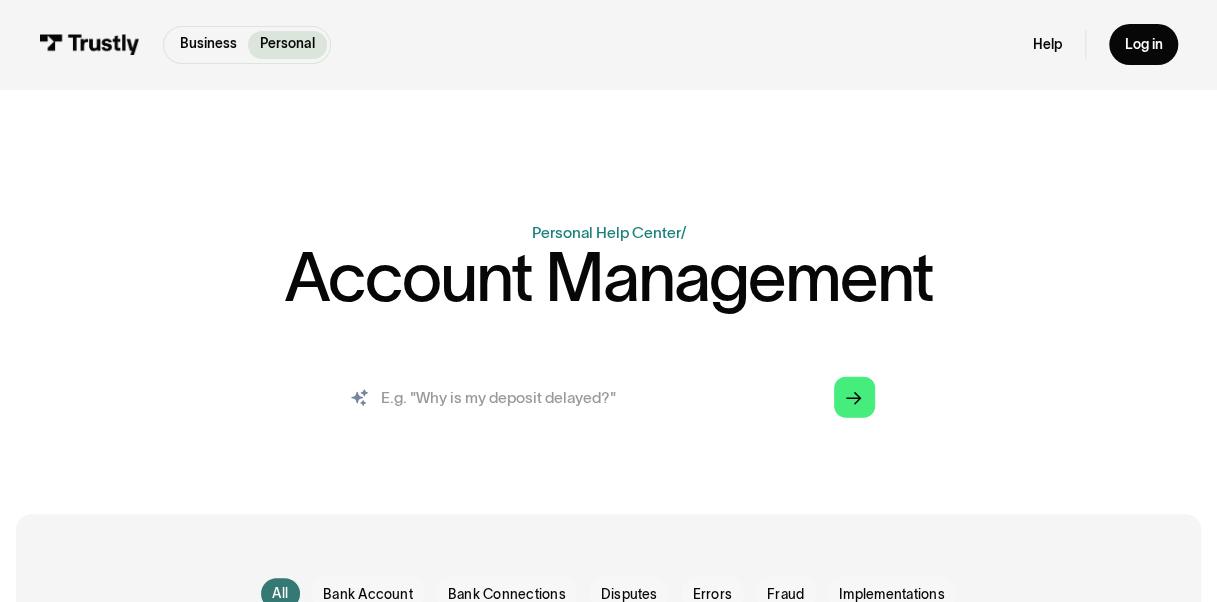 drag, startPoint x: 502, startPoint y: 384, endPoint x: 484, endPoint y: 404, distance: 26.907248 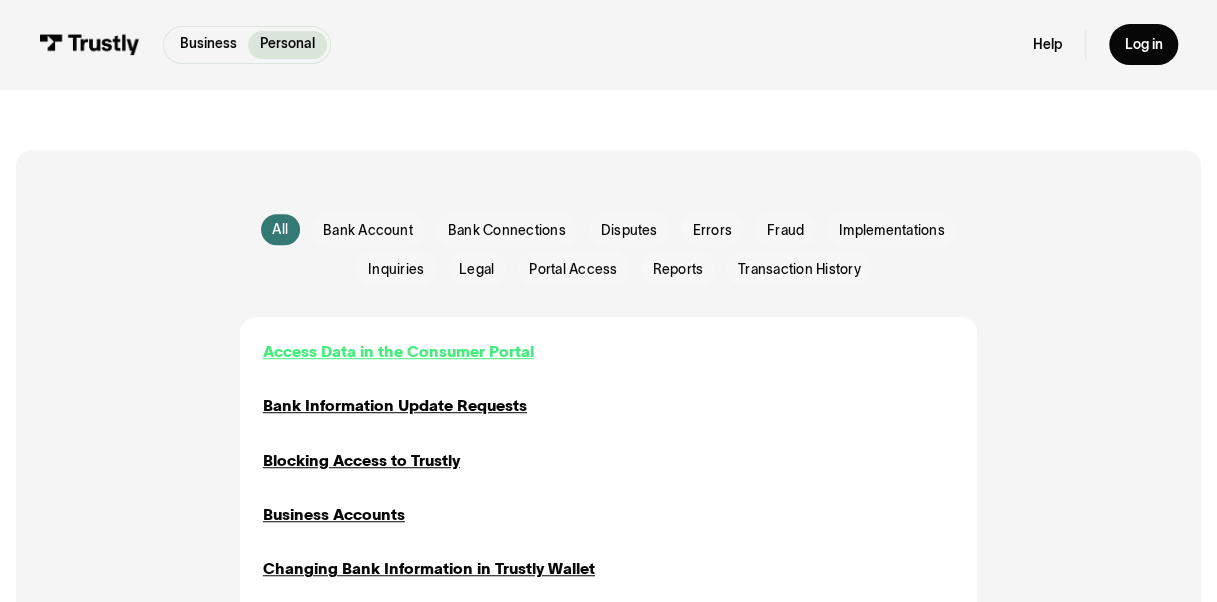 scroll, scrollTop: 366, scrollLeft: 0, axis: vertical 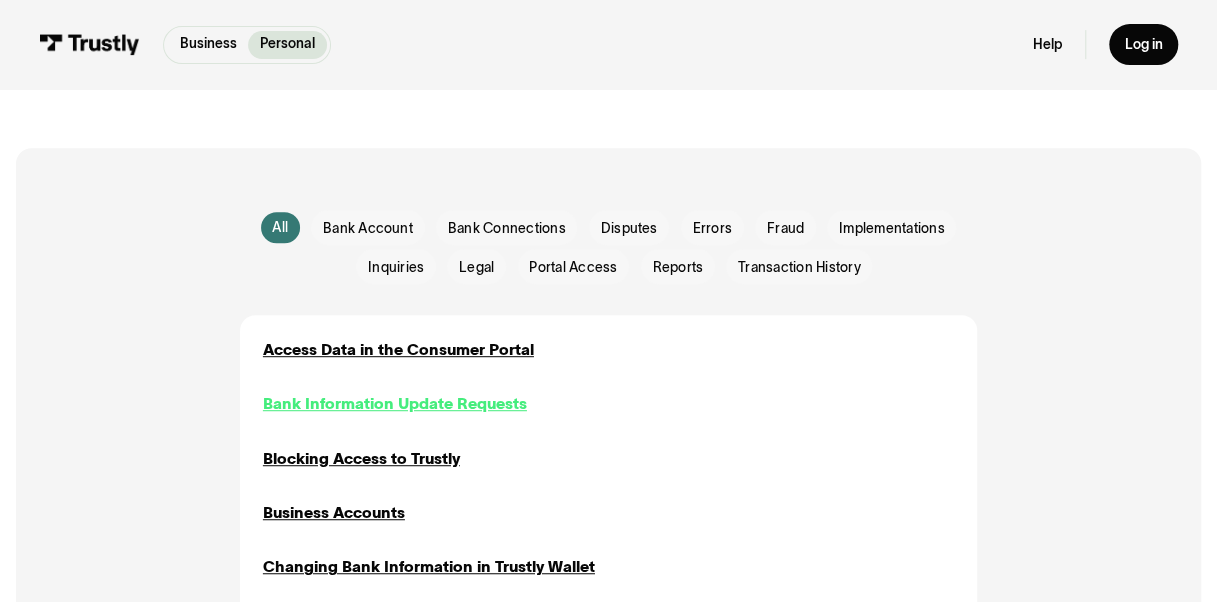 click on "Bank Information Update Requests" at bounding box center [395, 403] 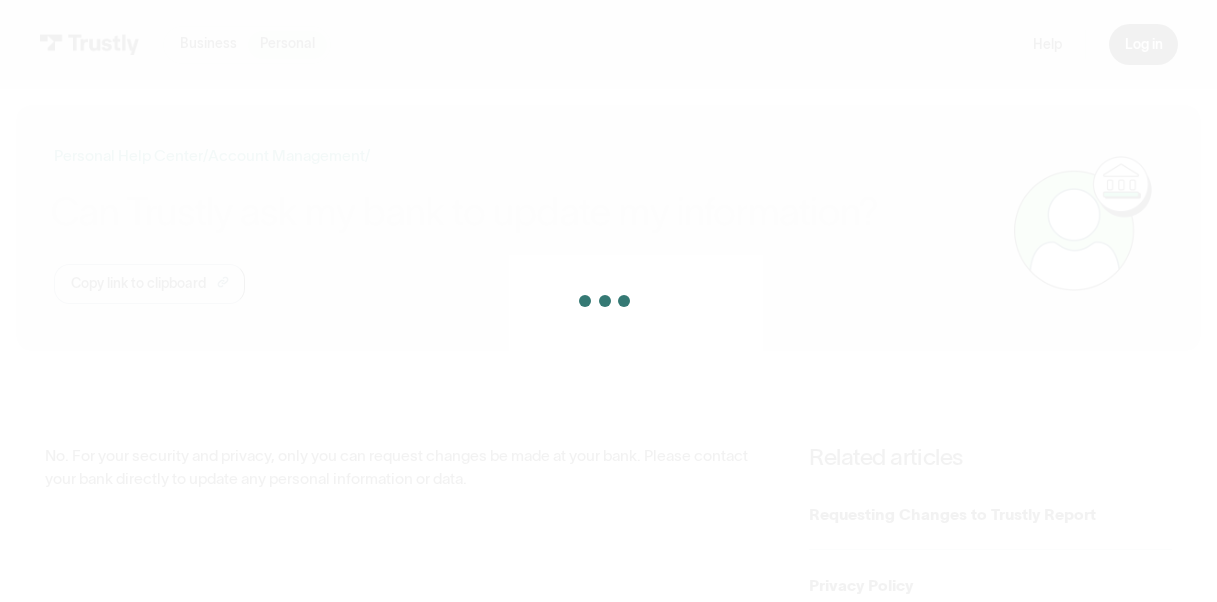 scroll, scrollTop: 0, scrollLeft: 0, axis: both 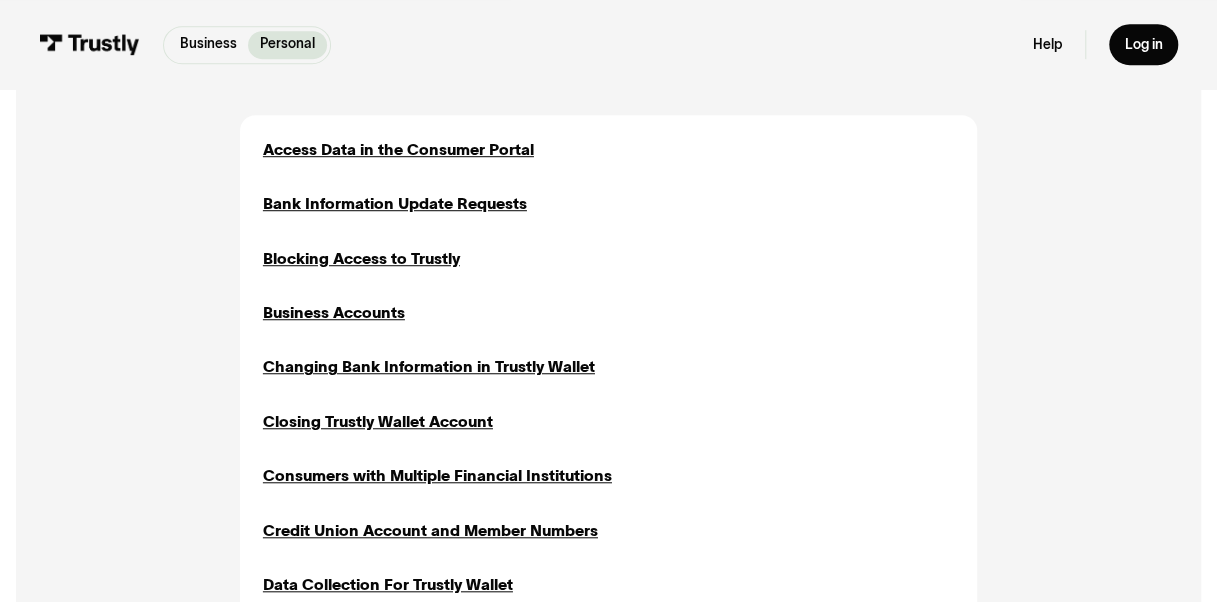 click on "Personal" at bounding box center [287, 44] 